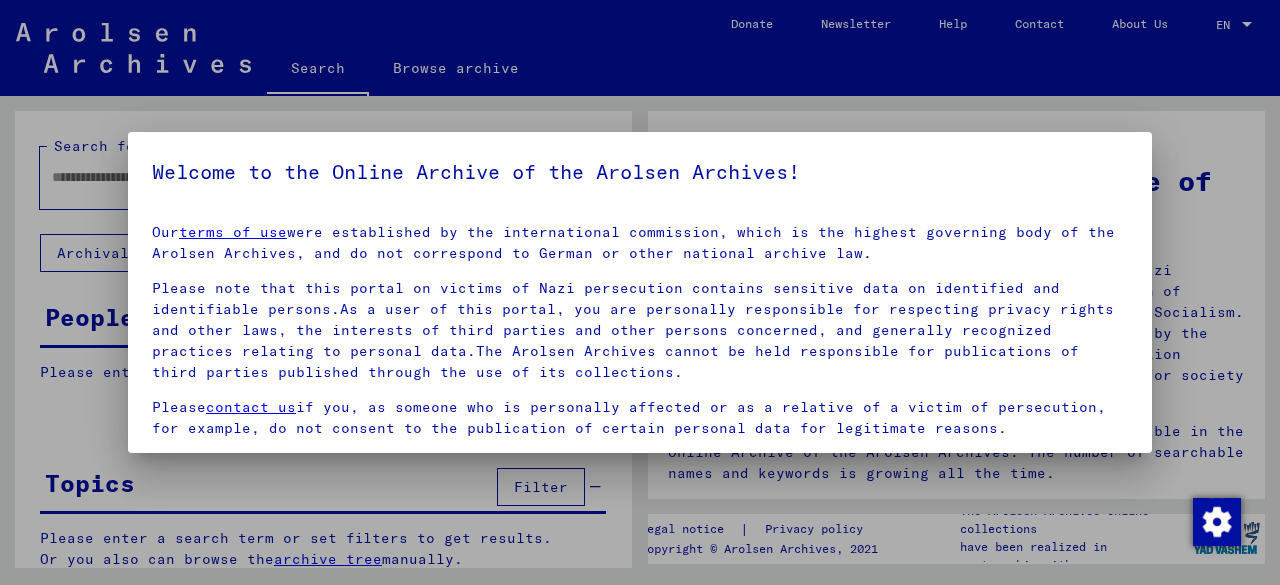 scroll, scrollTop: 0, scrollLeft: 0, axis: both 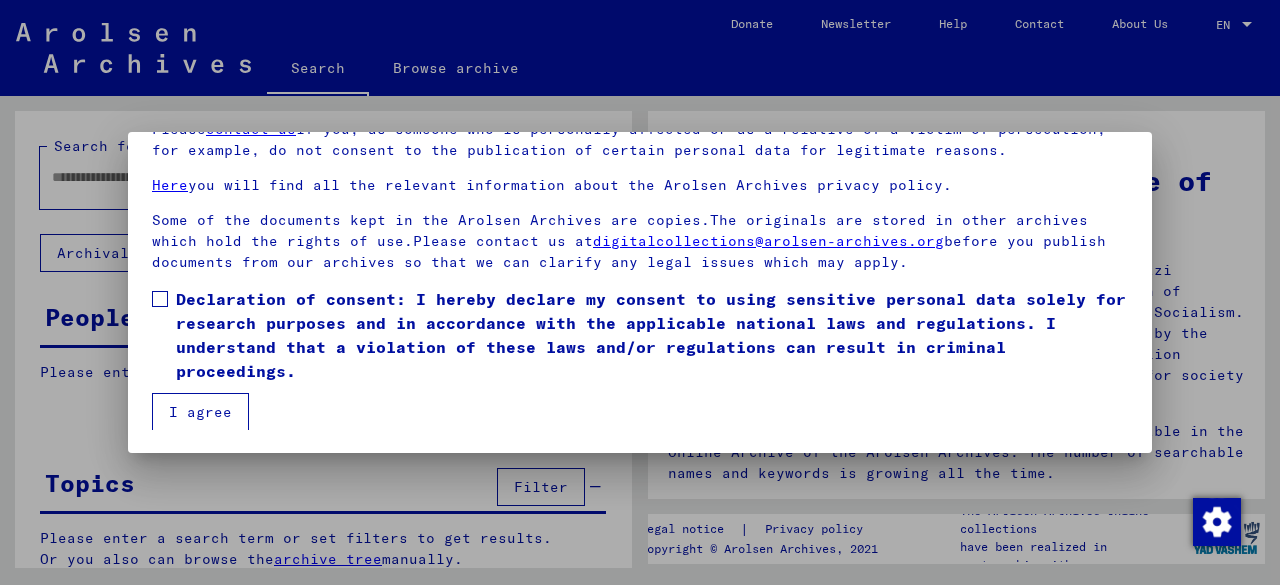 click at bounding box center [160, 299] 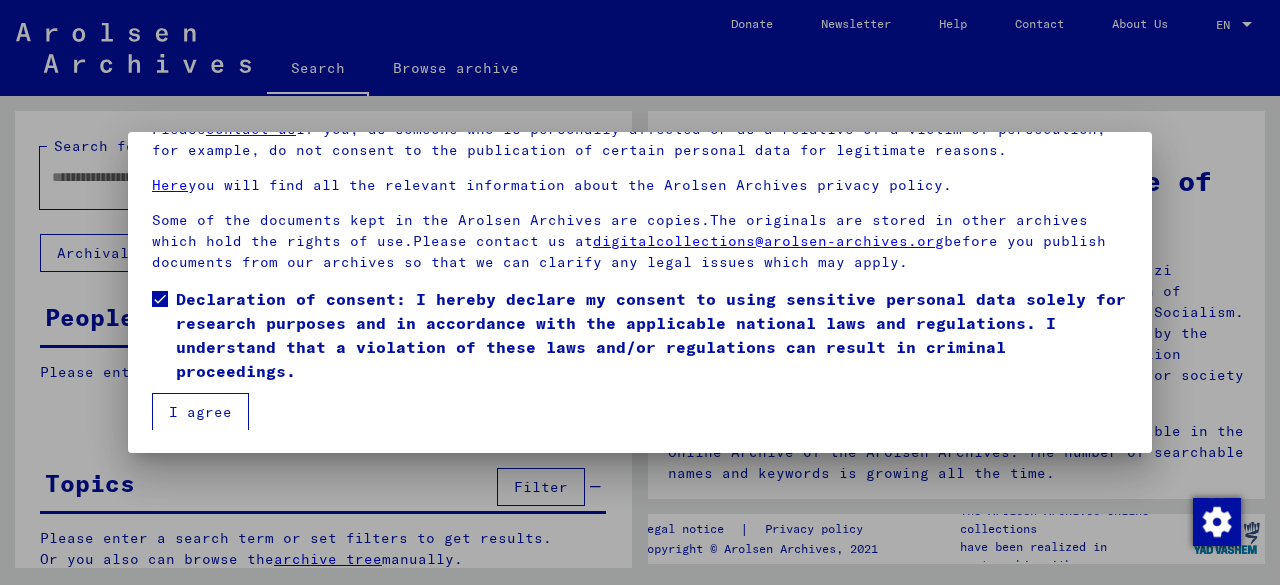 click on "I agree" at bounding box center (200, 412) 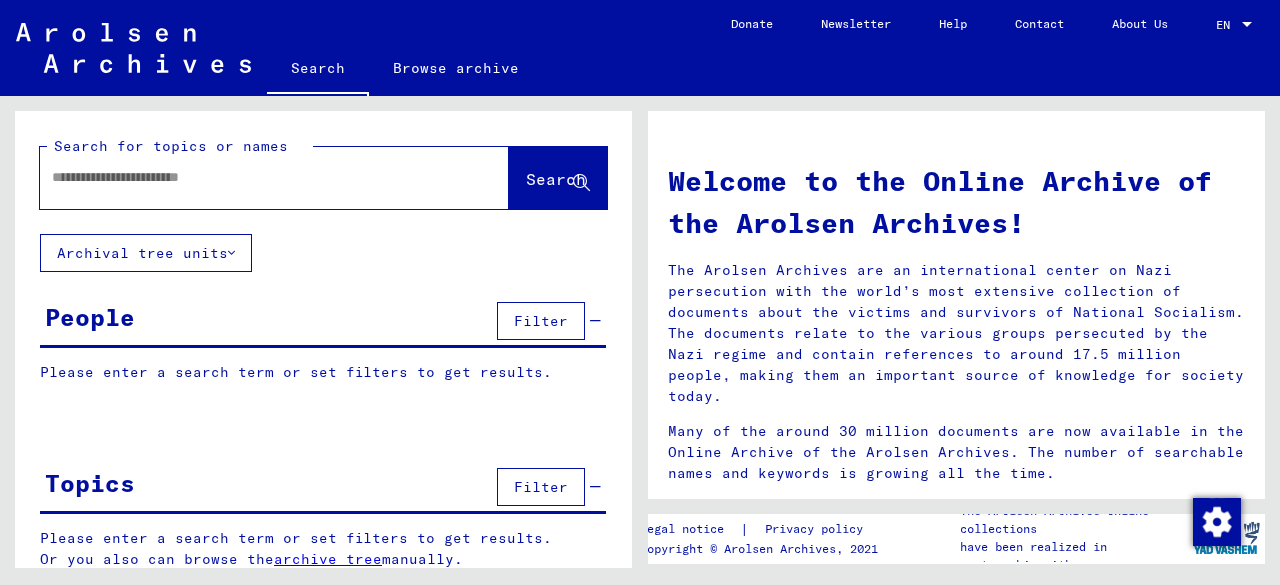 click on "Search for topics or names" 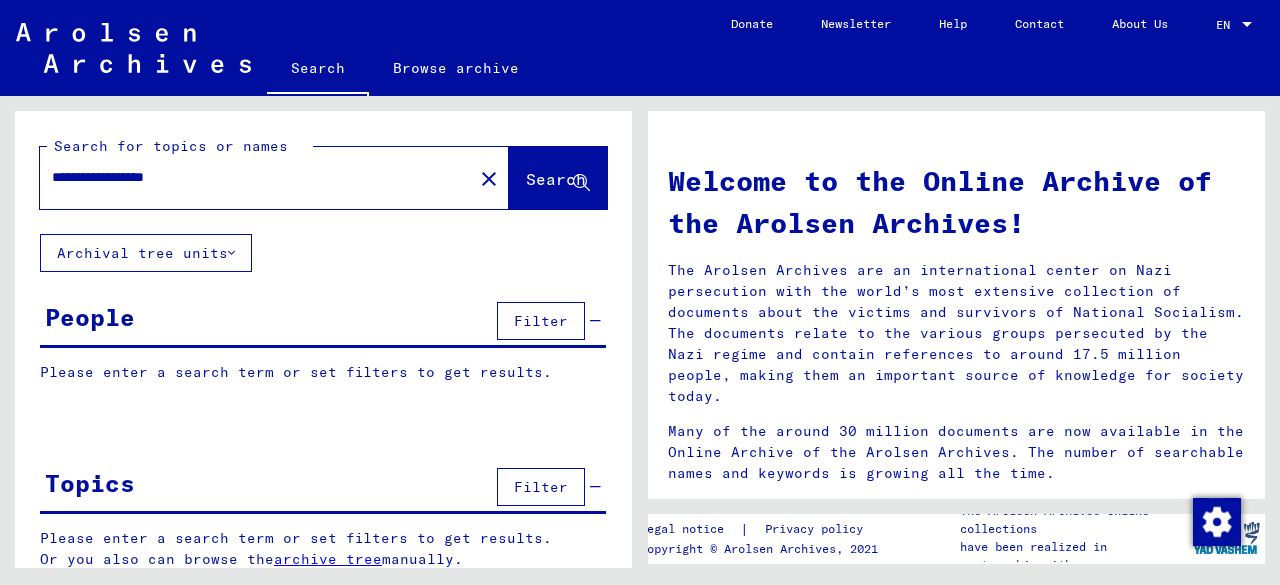 type on "**********" 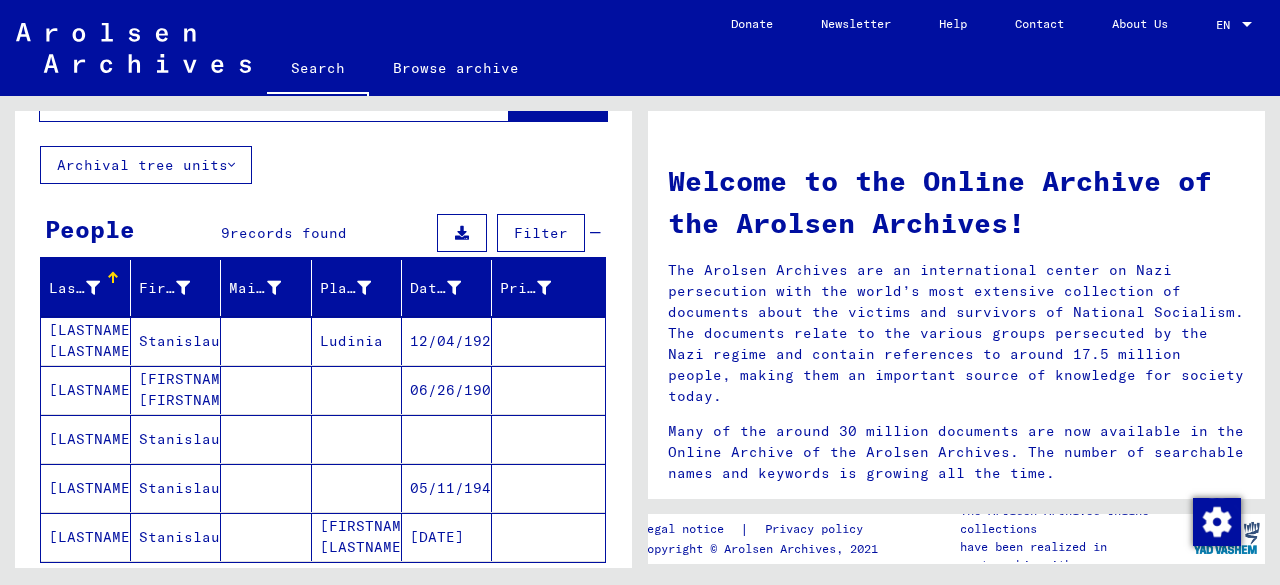 scroll, scrollTop: 200, scrollLeft: 0, axis: vertical 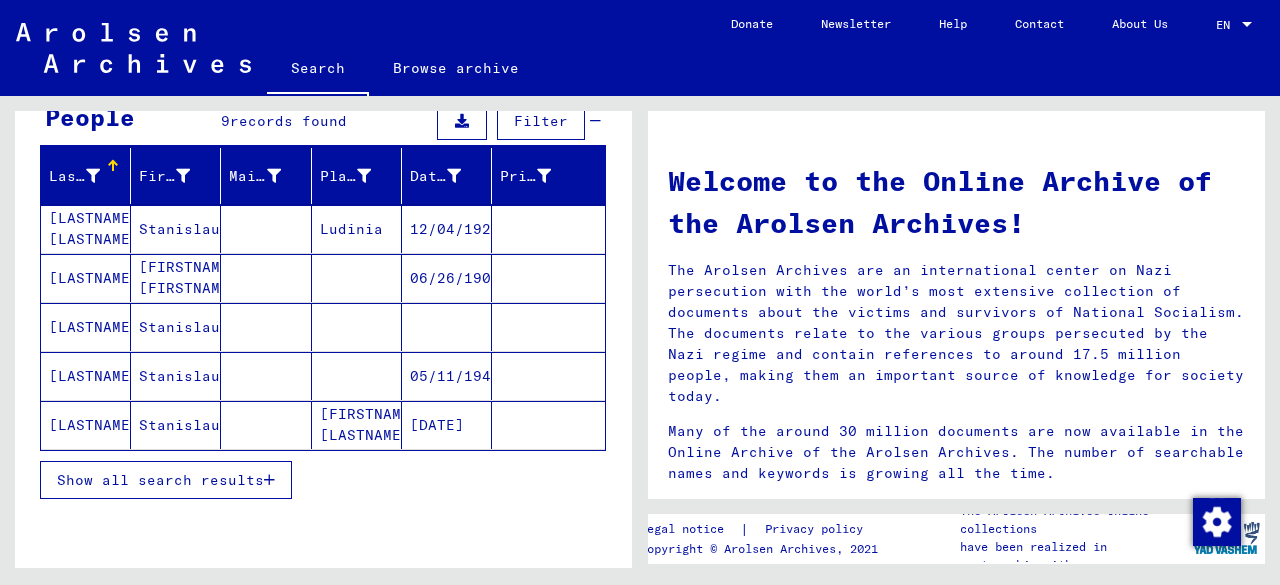 click on "Show all search results" at bounding box center (160, 480) 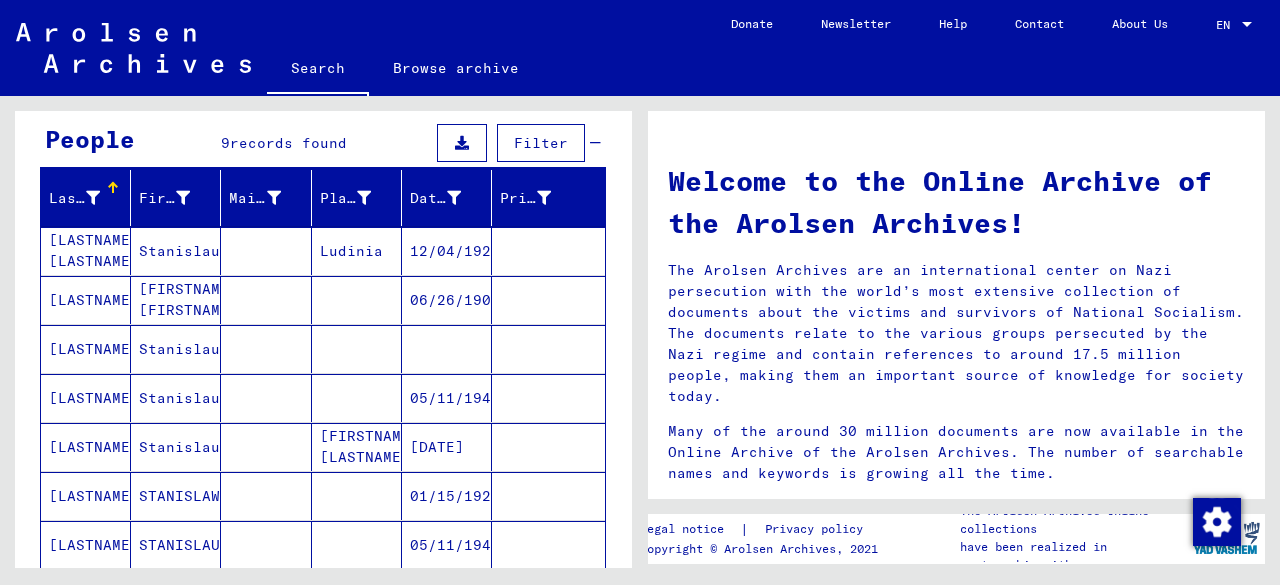 scroll, scrollTop: 100, scrollLeft: 0, axis: vertical 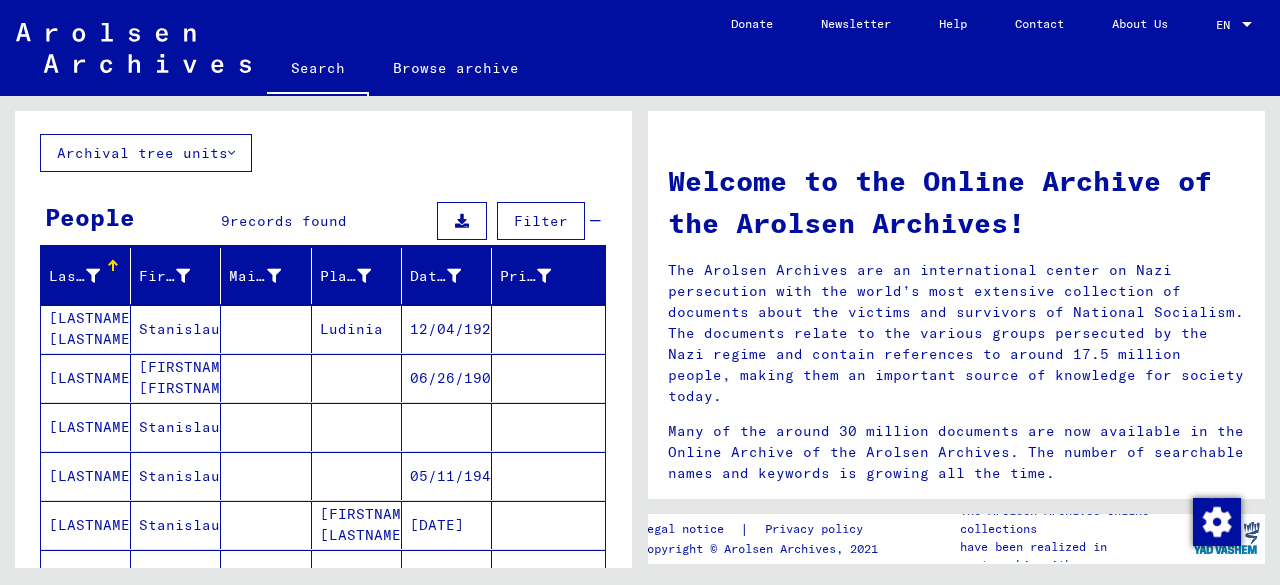 click on "12/04/1920" at bounding box center [447, 378] 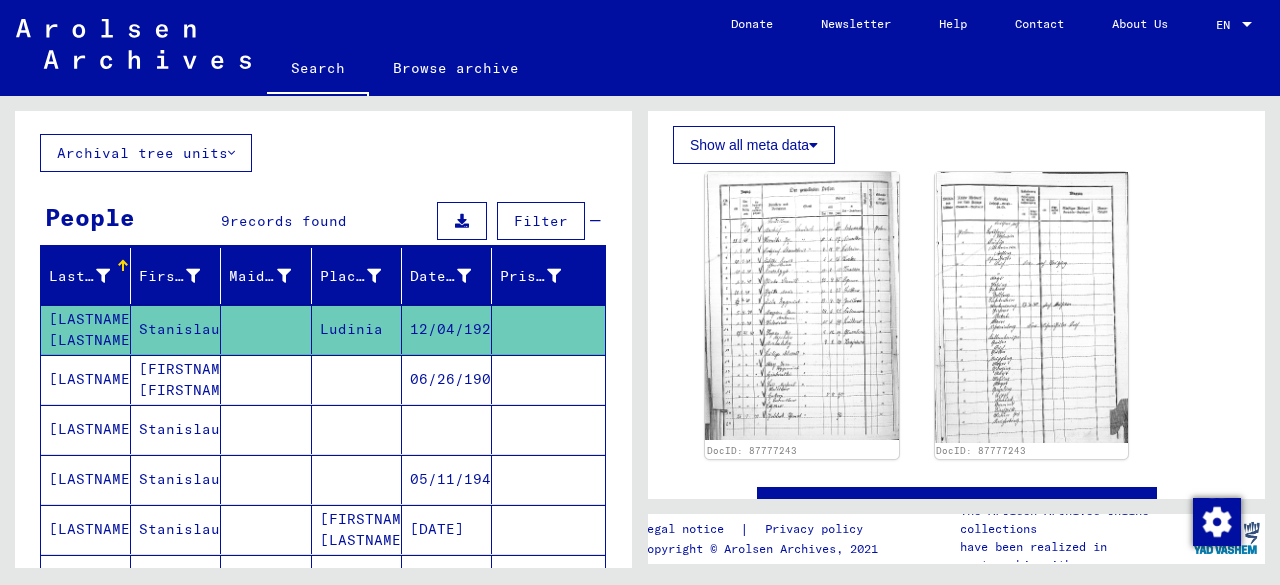 scroll, scrollTop: 600, scrollLeft: 0, axis: vertical 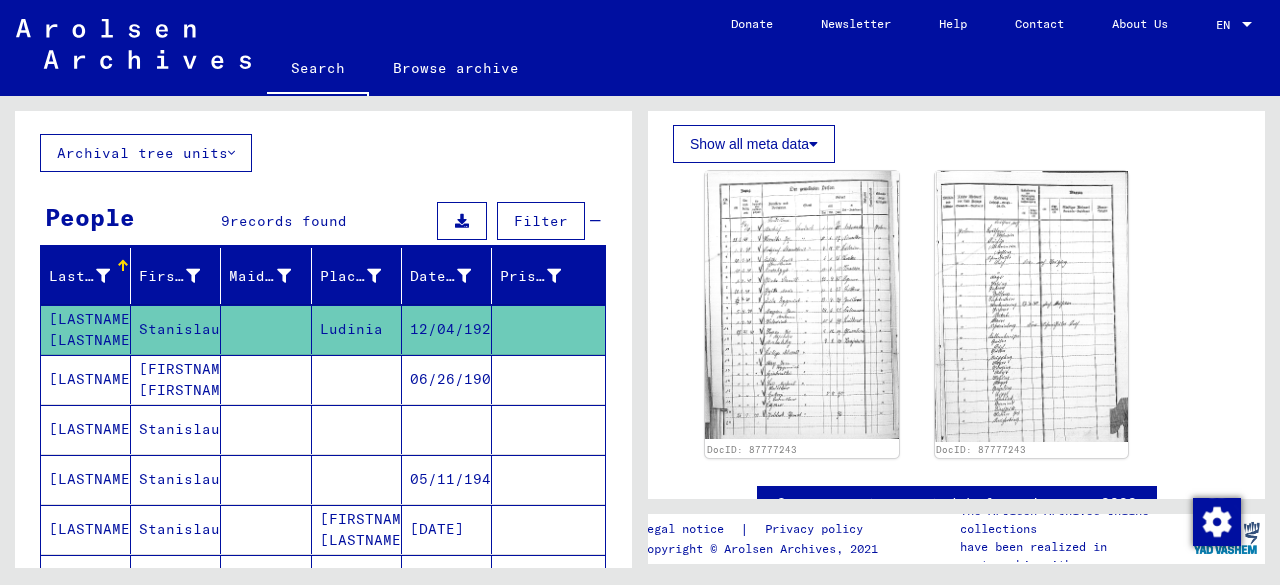 click on "06/26/1902" at bounding box center (447, 429) 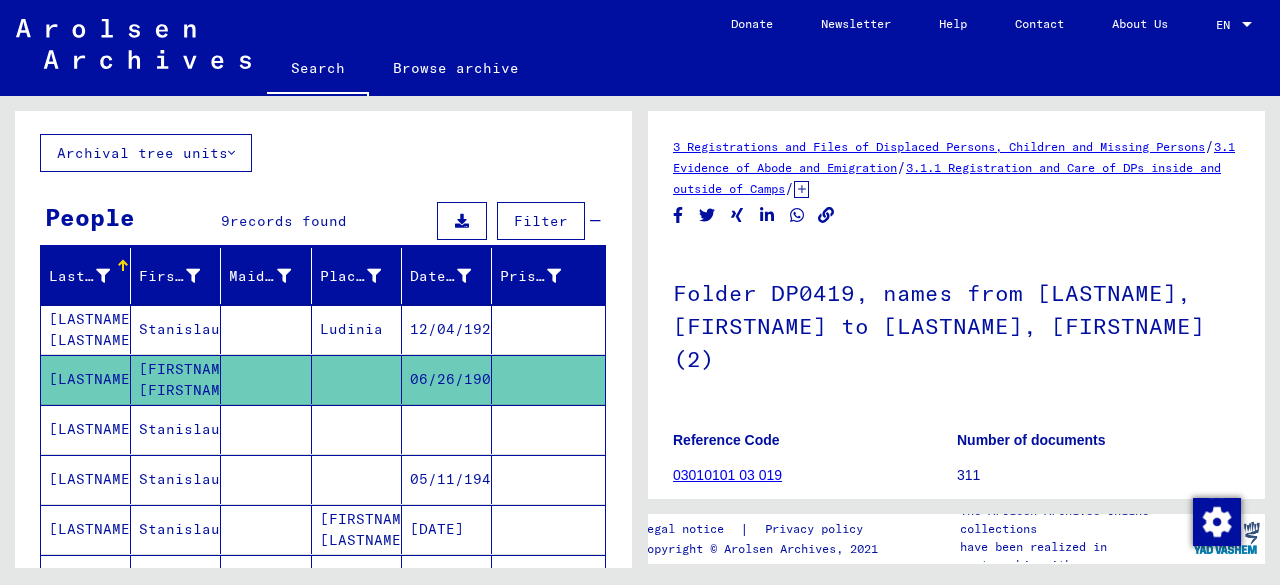 scroll, scrollTop: 0, scrollLeft: 0, axis: both 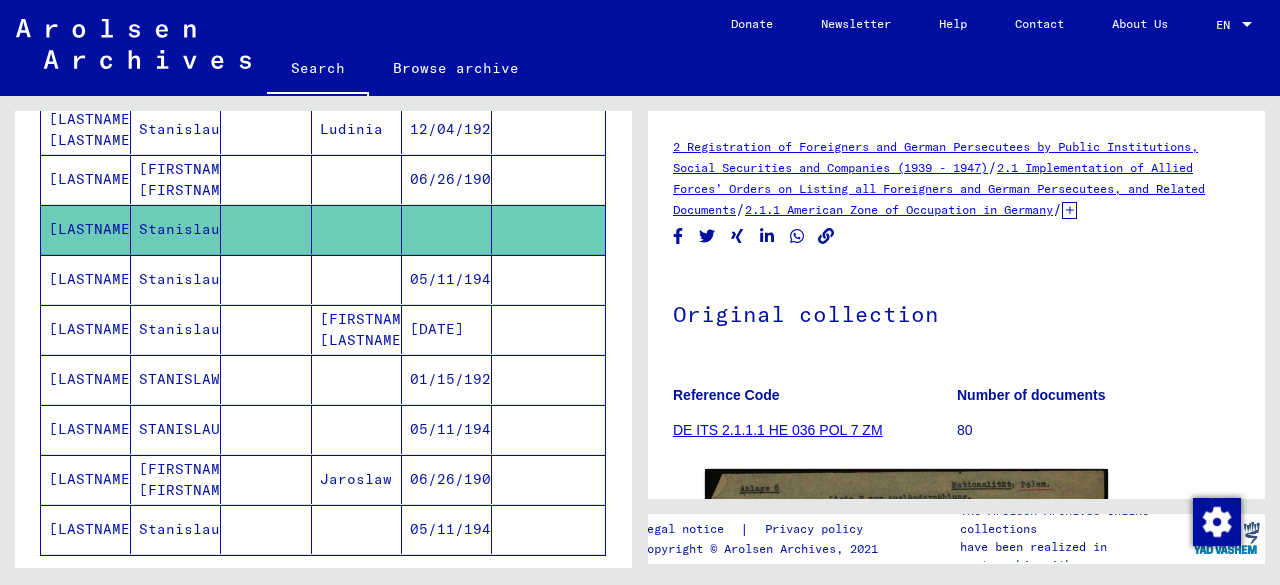 click at bounding box center [266, 329] 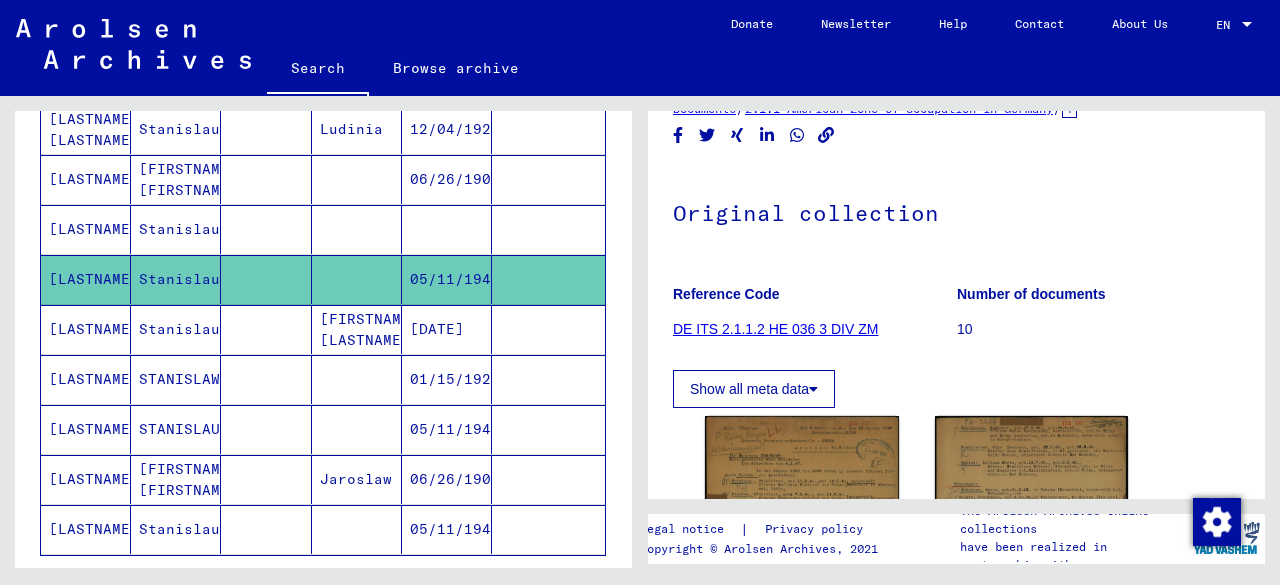 scroll, scrollTop: 300, scrollLeft: 0, axis: vertical 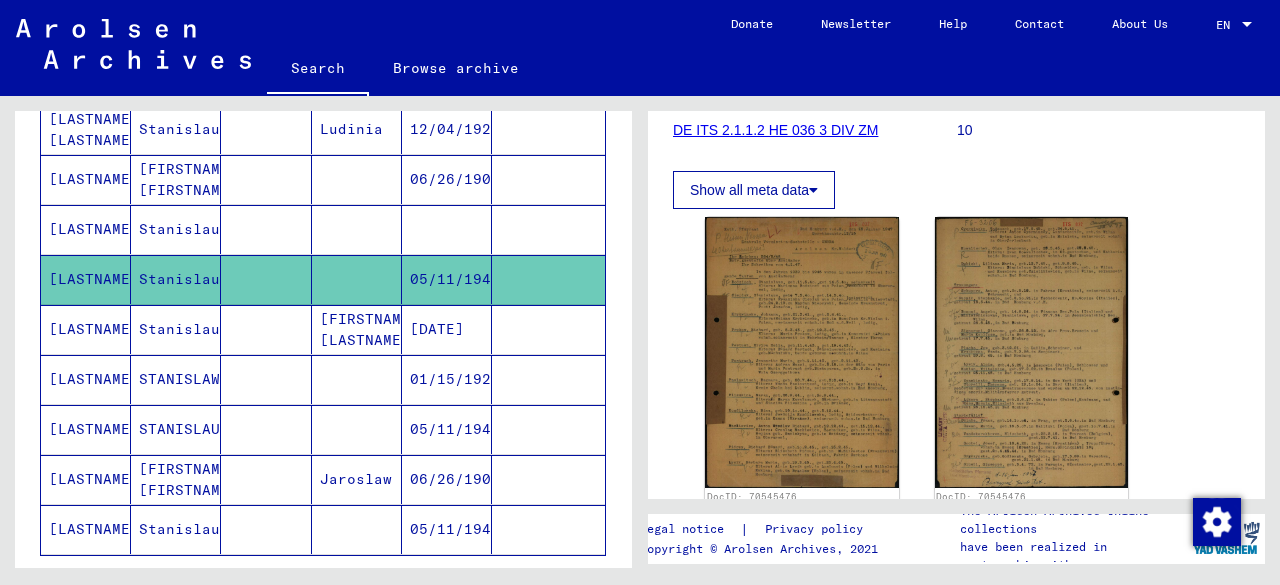 click on "[FIRSTNAME] [LASTNAME]" at bounding box center [357, 379] 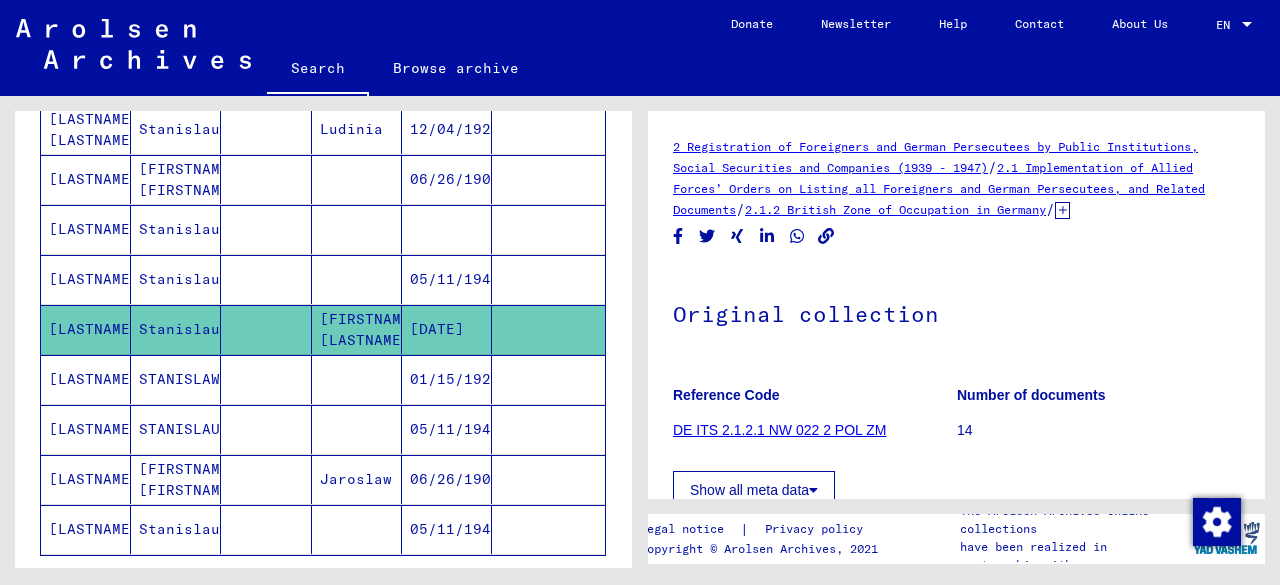 scroll, scrollTop: 0, scrollLeft: 0, axis: both 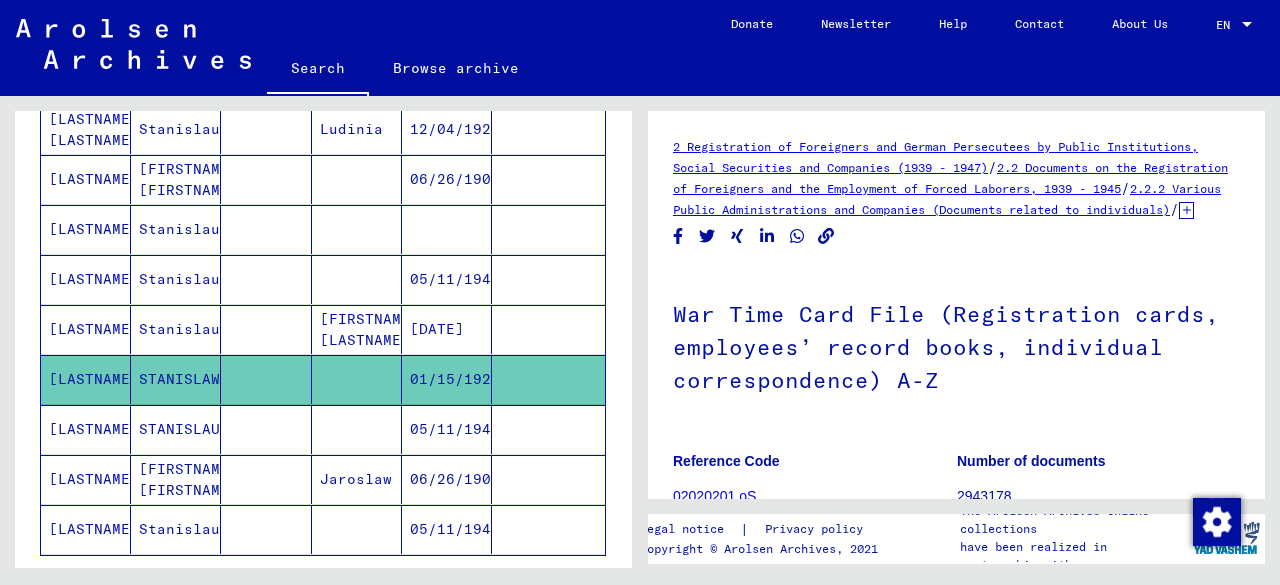 click on "05/11/1940" 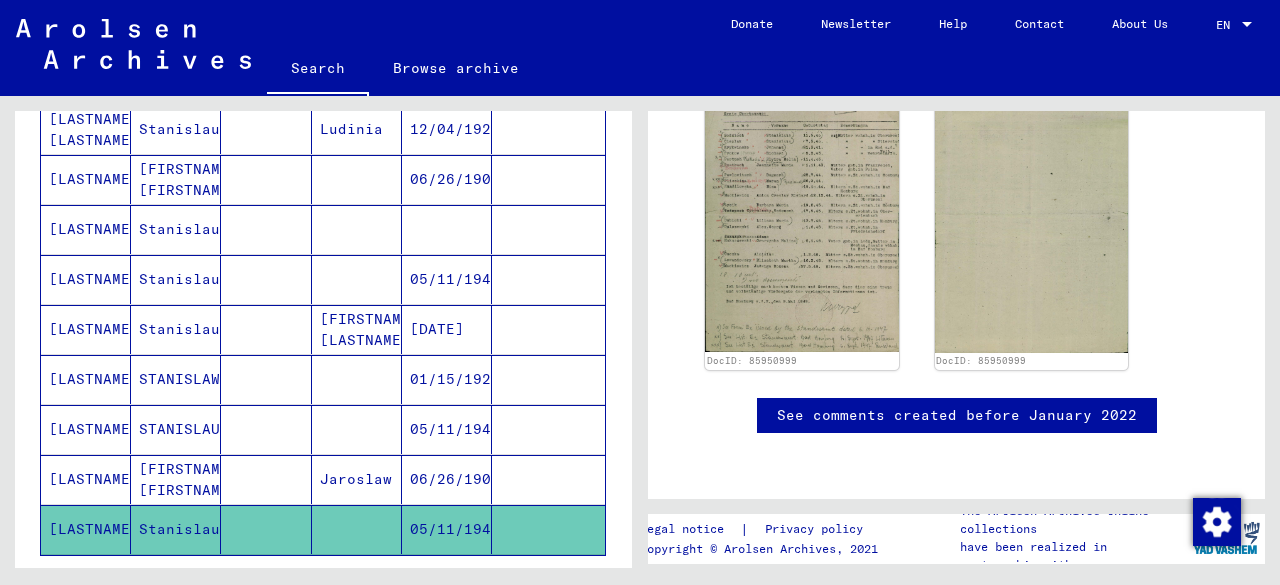 scroll, scrollTop: 600, scrollLeft: 0, axis: vertical 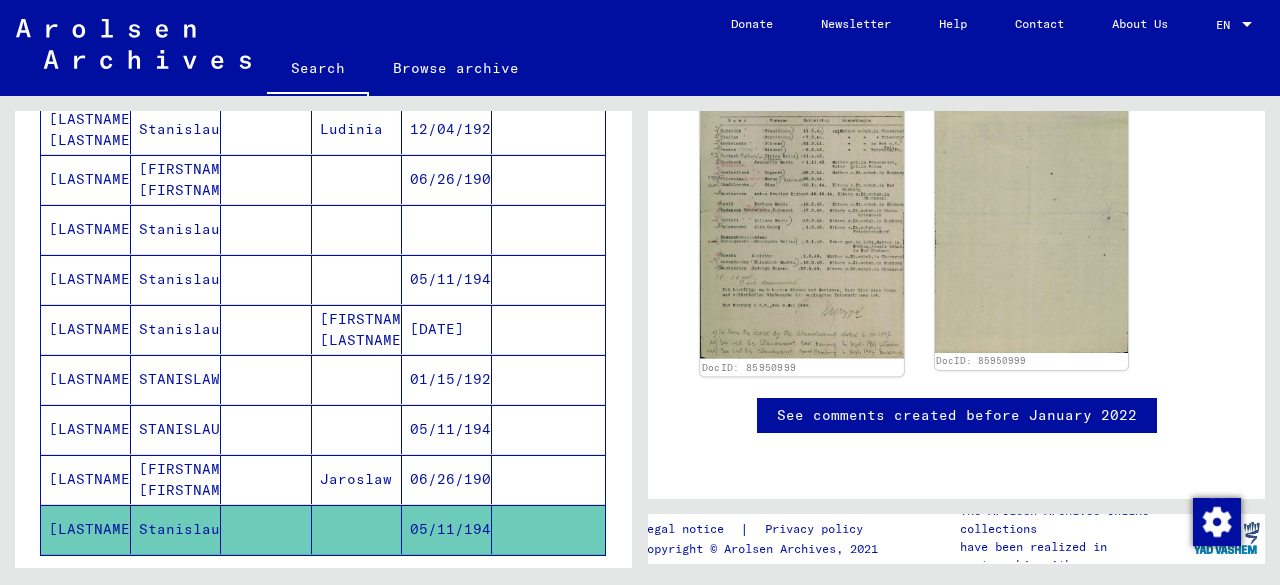 click 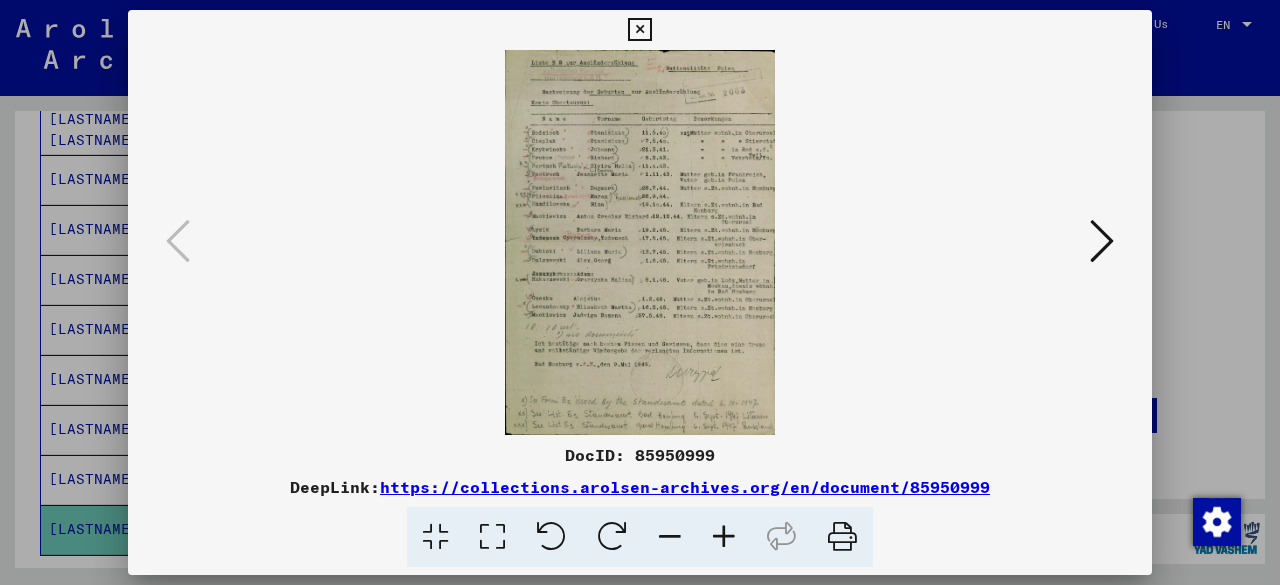 click at bounding box center (724, 537) 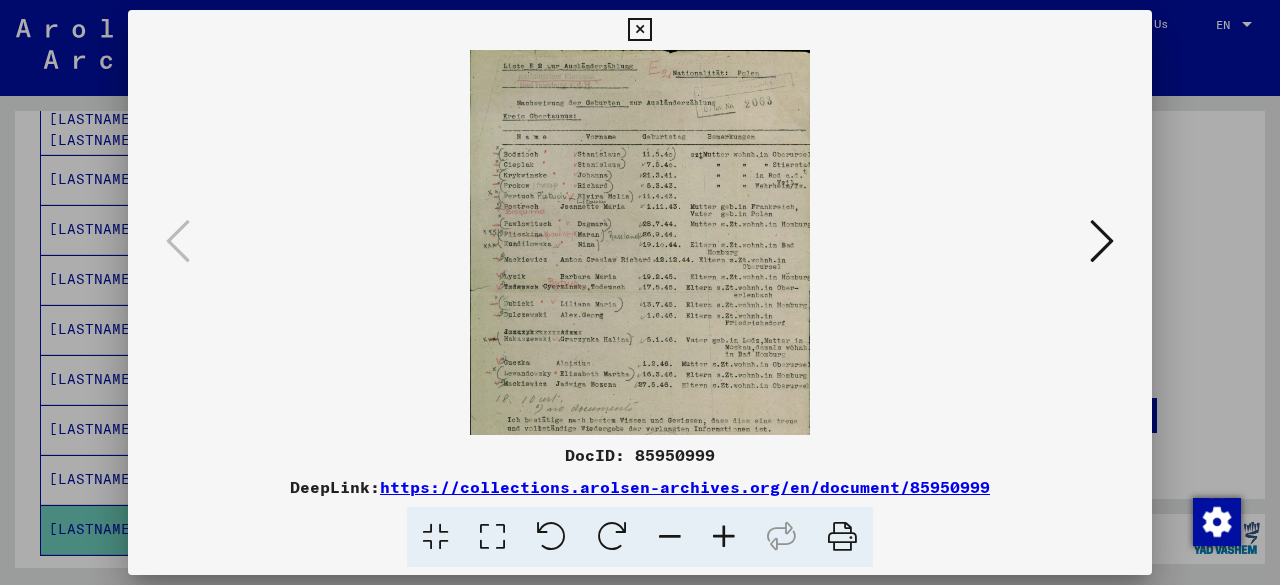click at bounding box center (724, 537) 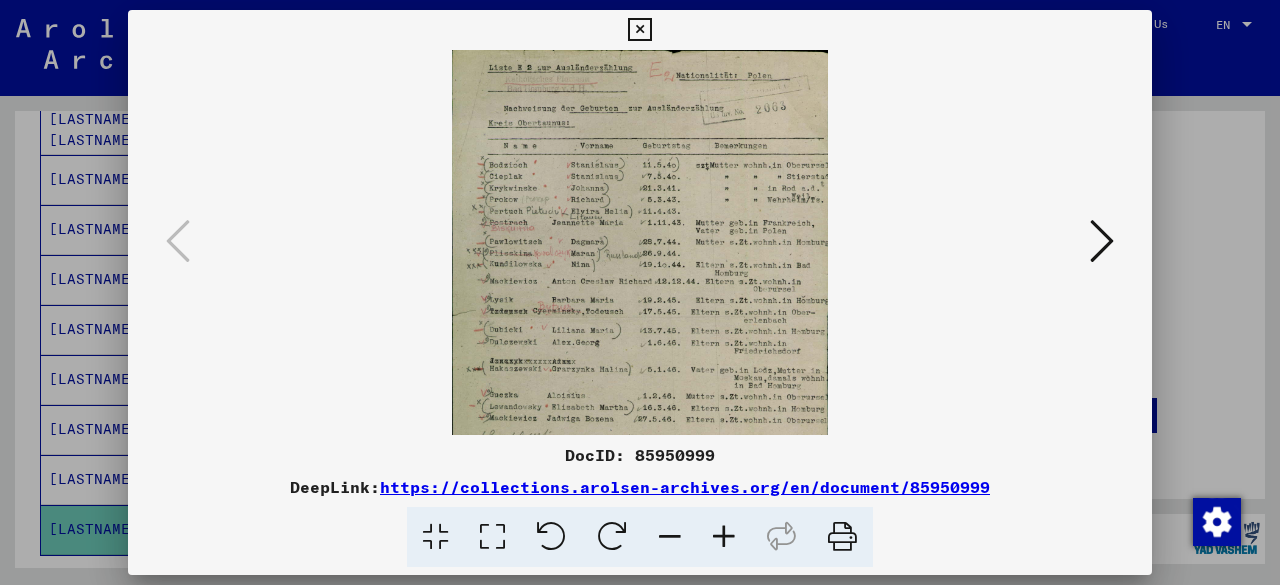 click at bounding box center [724, 537] 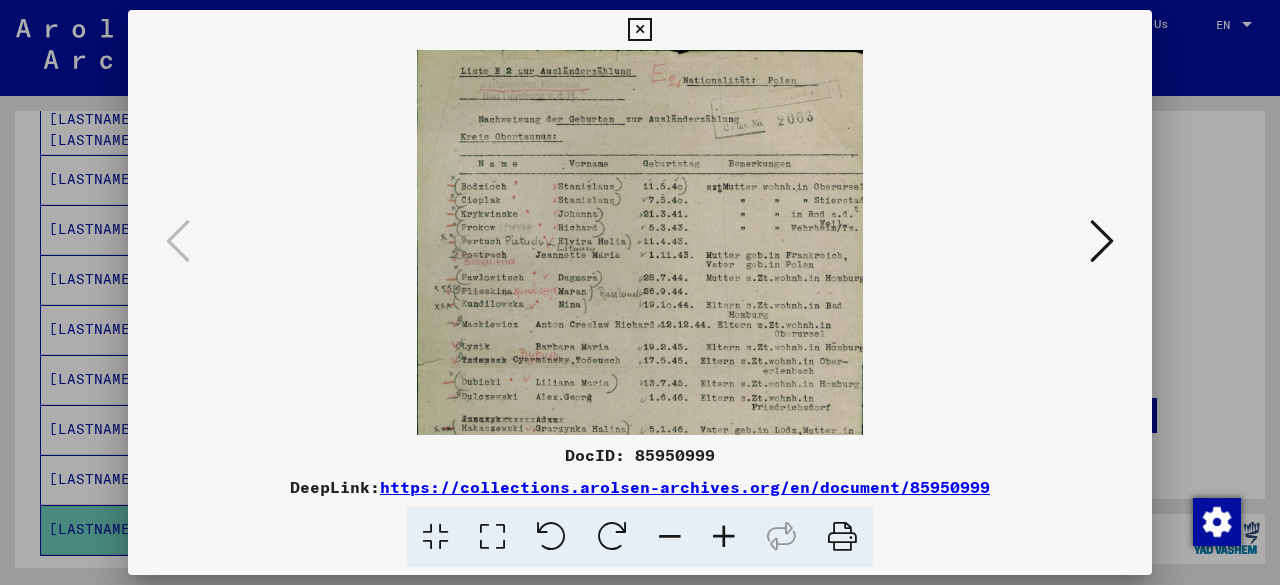 click at bounding box center [724, 537] 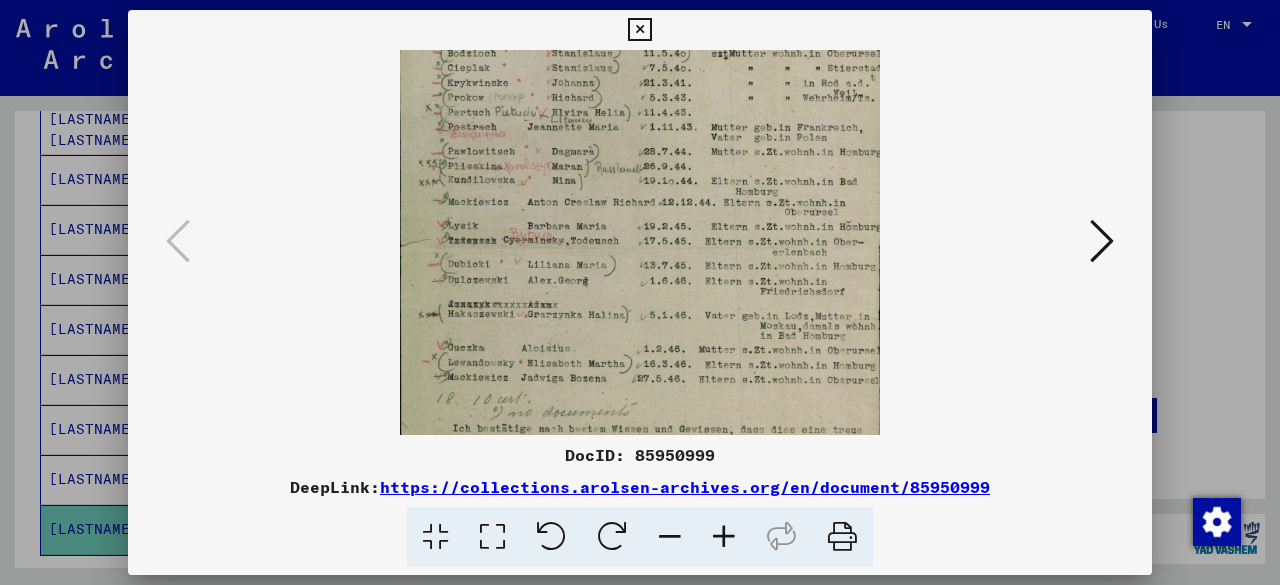 drag, startPoint x: 778, startPoint y: 273, endPoint x: 768, endPoint y: 131, distance: 142.35168 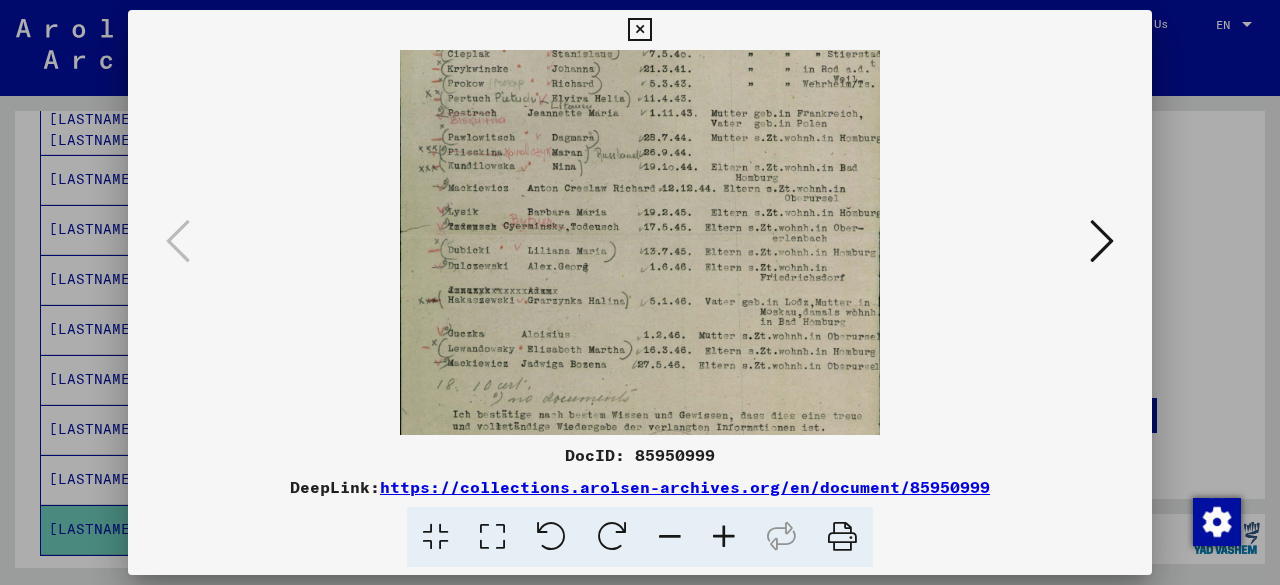 scroll, scrollTop: 296, scrollLeft: 0, axis: vertical 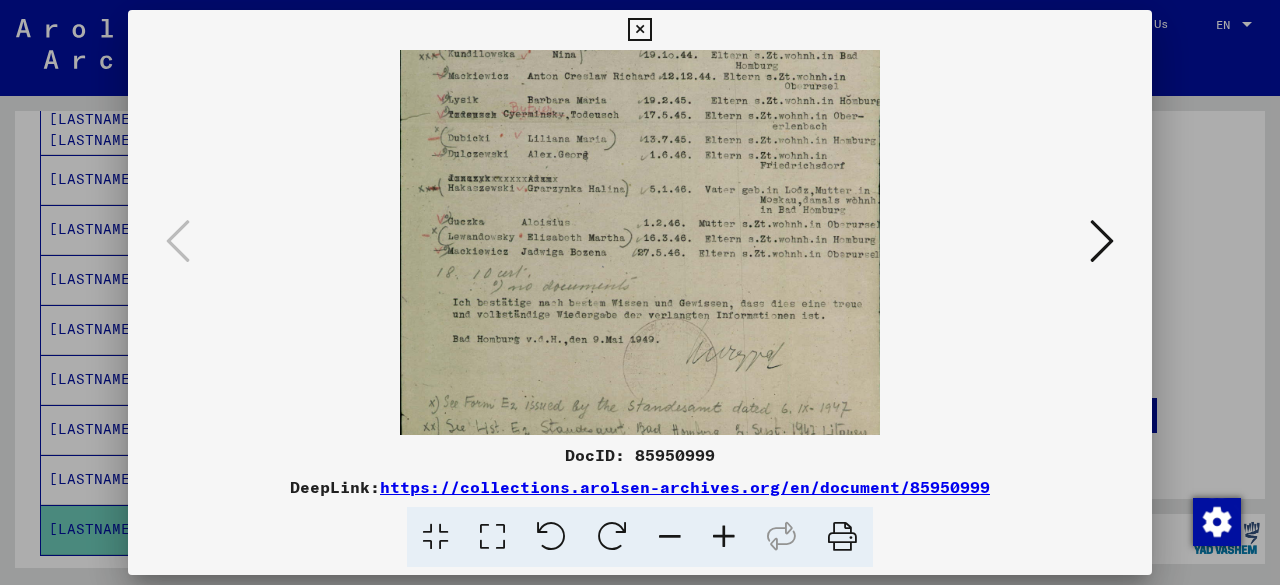 drag, startPoint x: 790, startPoint y: 295, endPoint x: 767, endPoint y: 149, distance: 147.80054 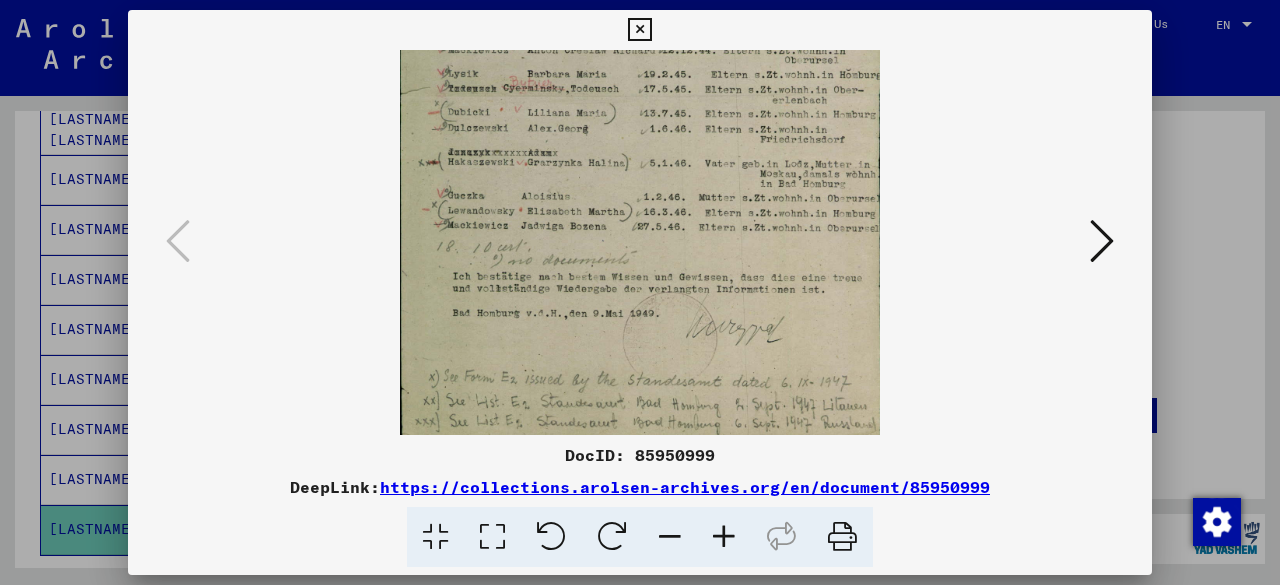 scroll, scrollTop: 300, scrollLeft: 0, axis: vertical 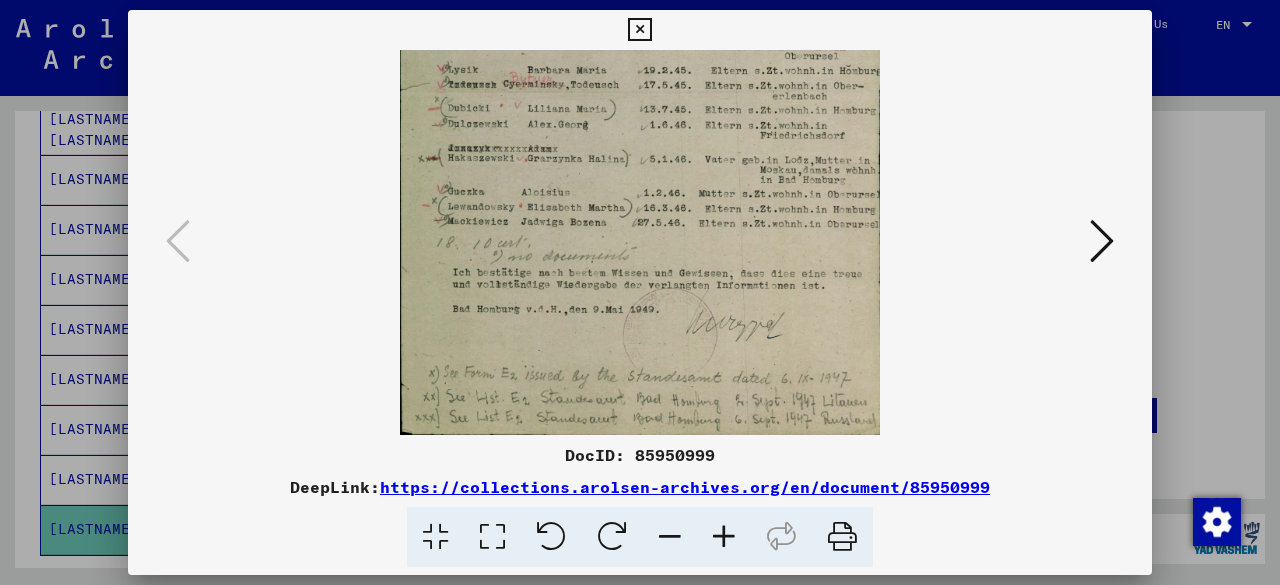 drag, startPoint x: 710, startPoint y: 399, endPoint x: 687, endPoint y: 193, distance: 207.28 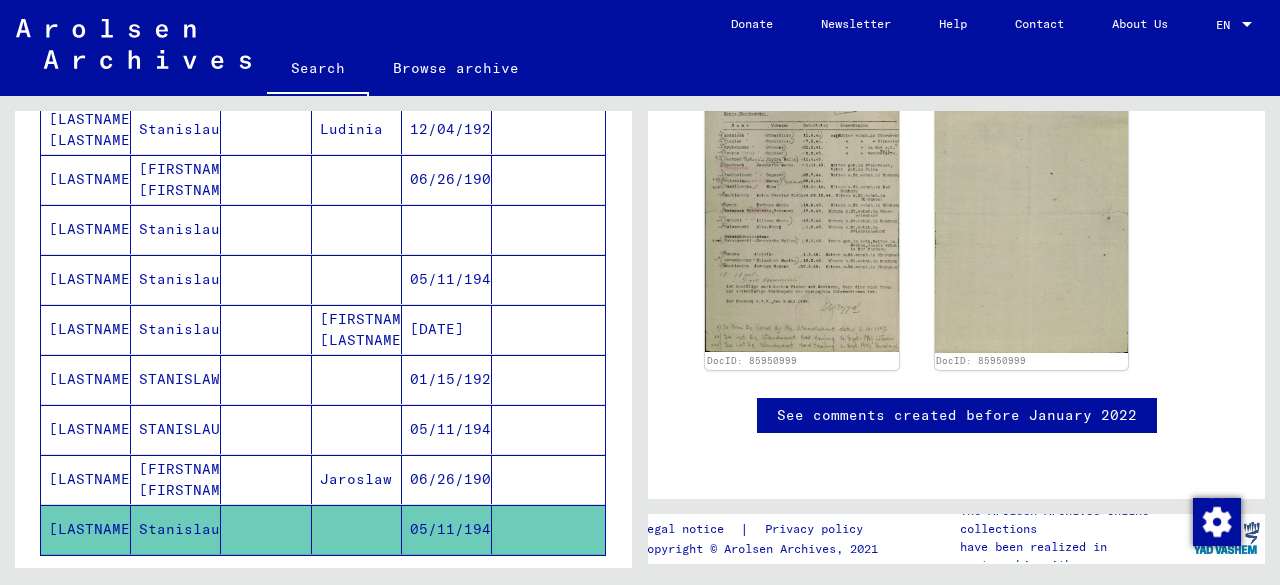 click on "Jaroslaw" at bounding box center [357, 529] 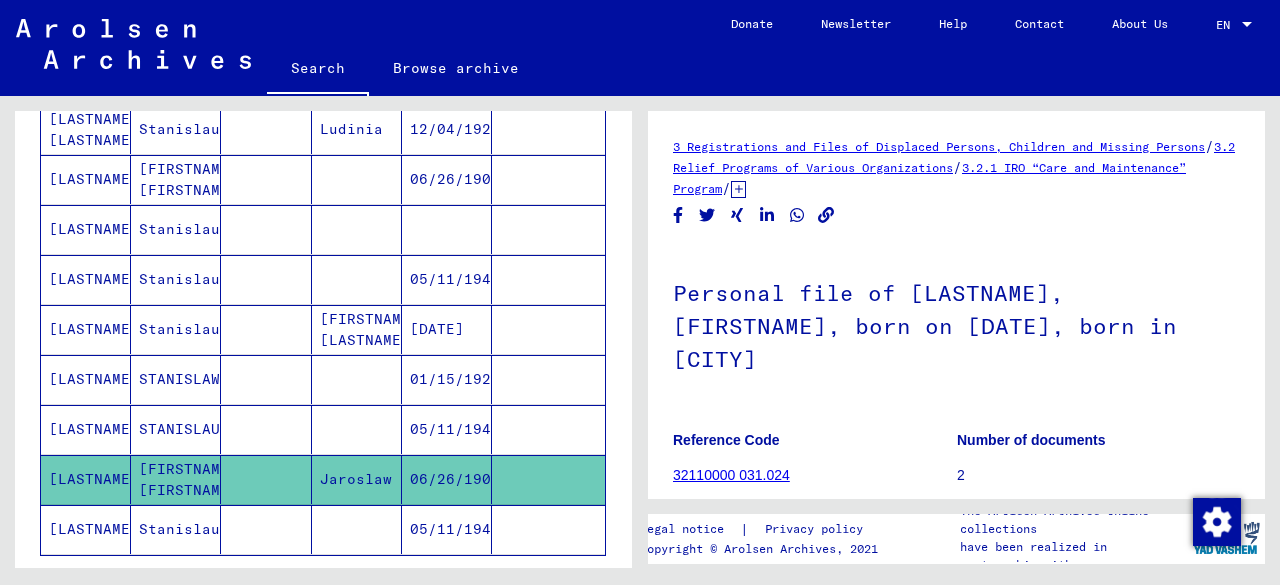 scroll 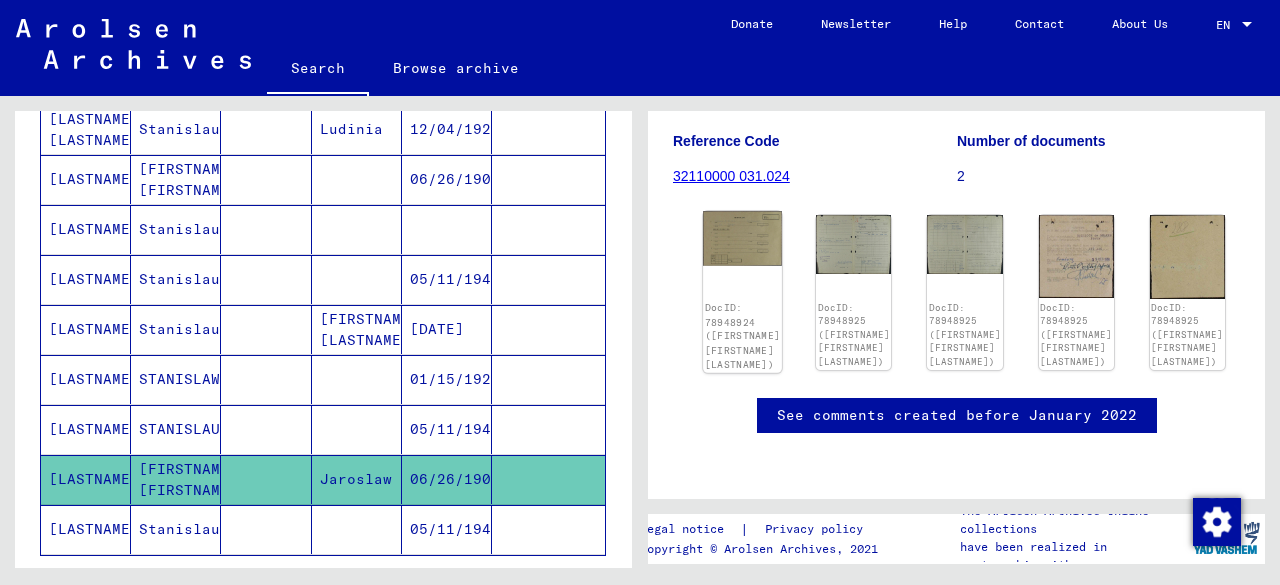 click 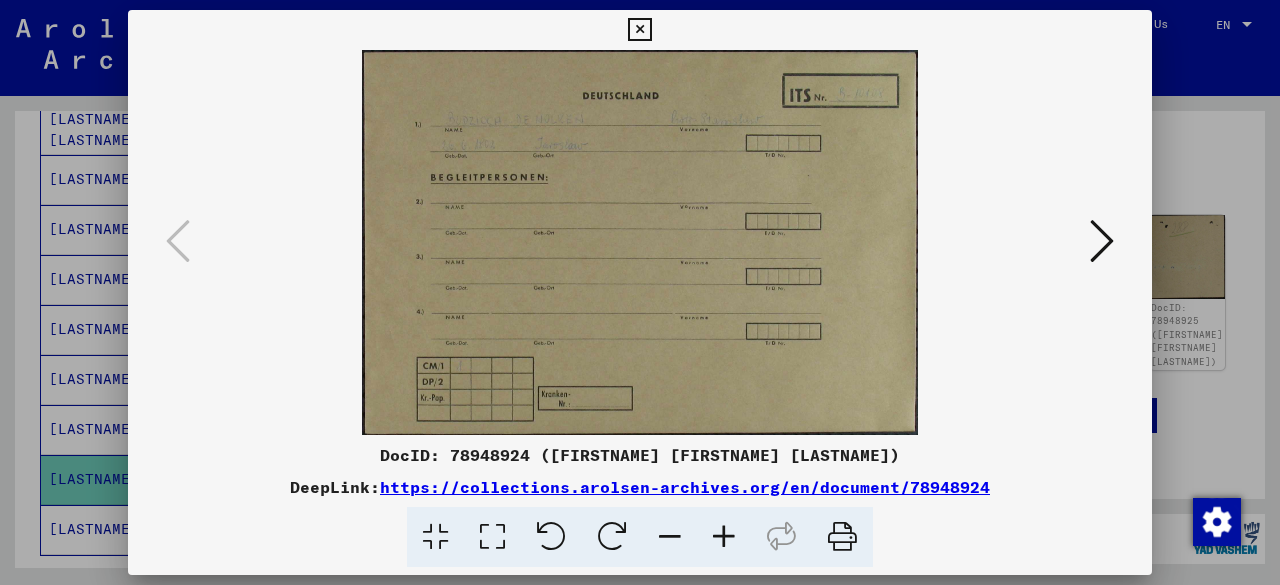 click at bounding box center (1102, 241) 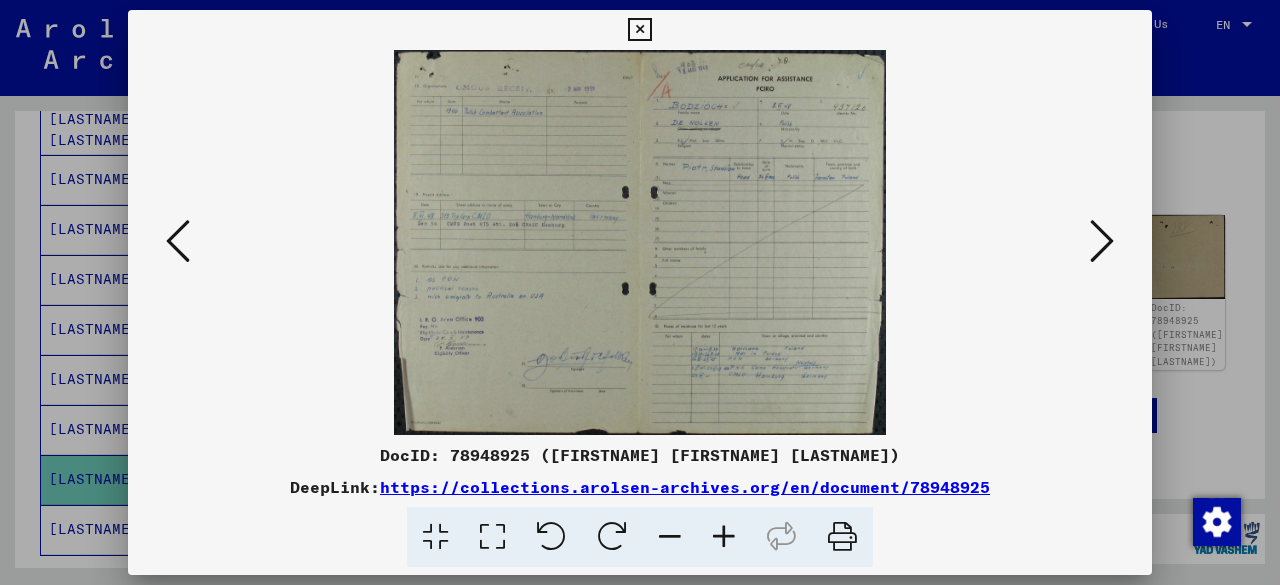 click at bounding box center [640, 292] 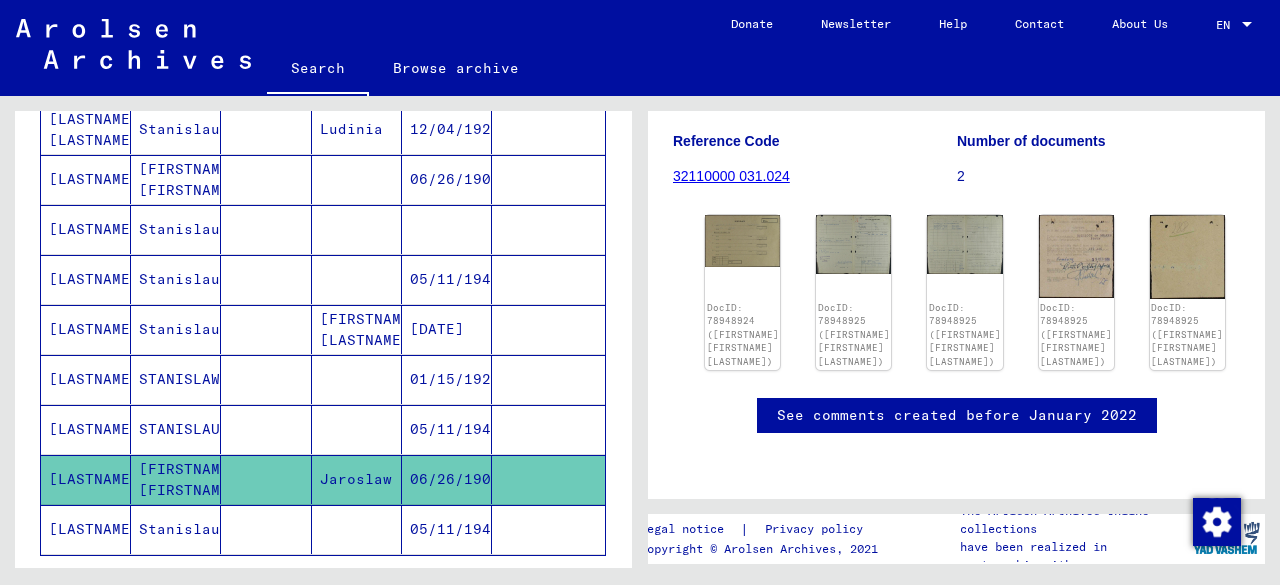 click at bounding box center (357, 429) 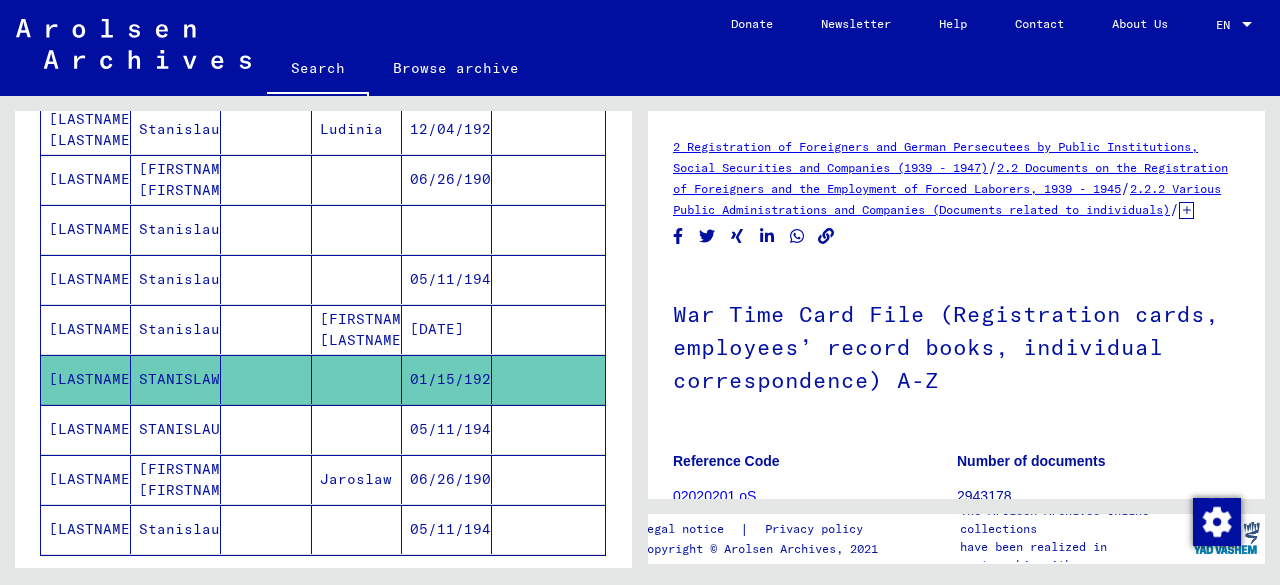 click at bounding box center (357, 479) 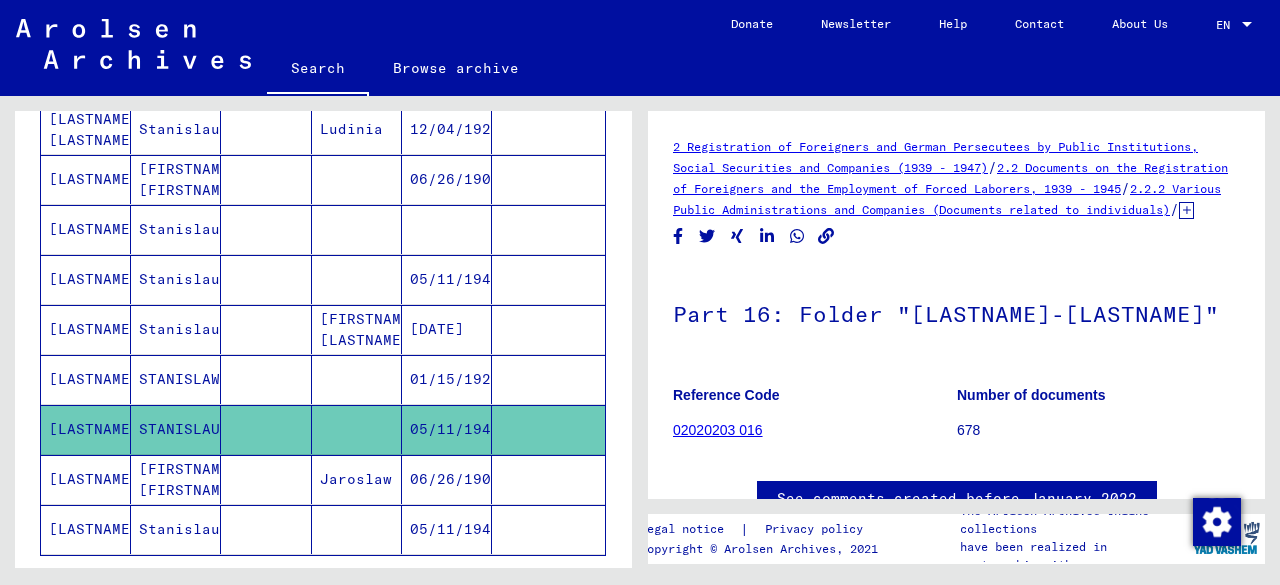 click at bounding box center (357, 429) 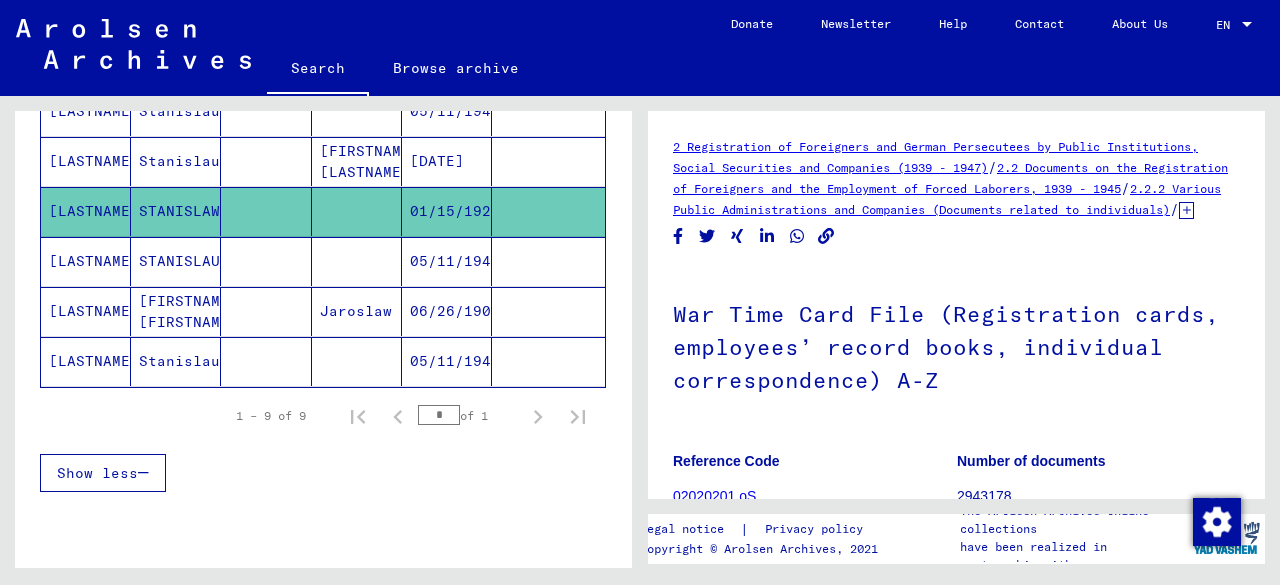 scroll, scrollTop: 600, scrollLeft: 0, axis: vertical 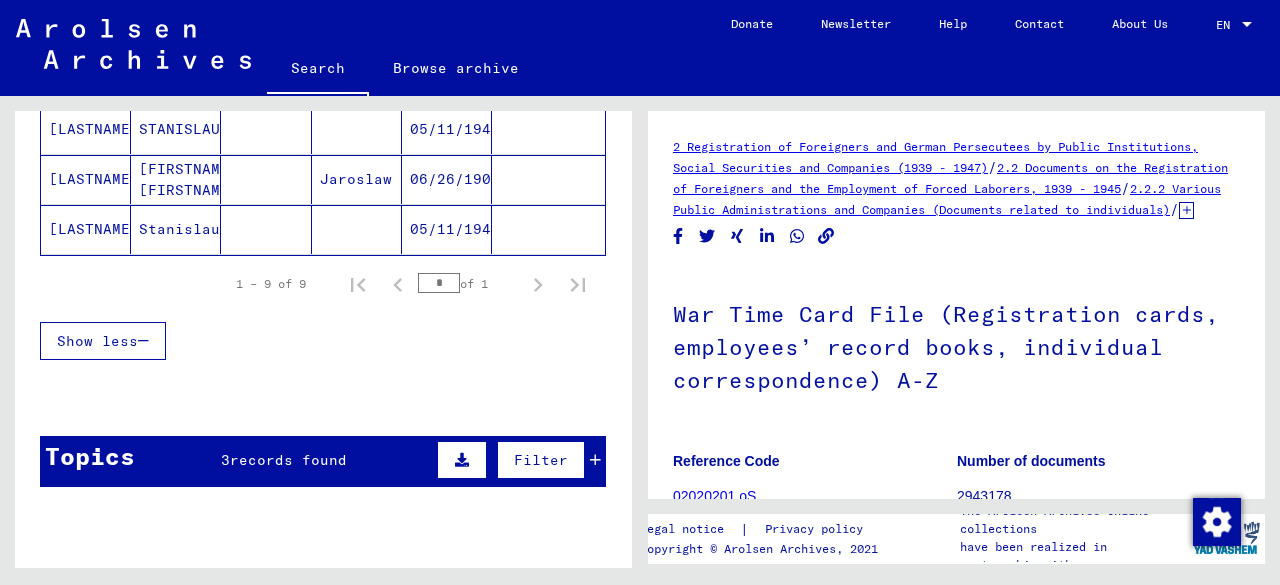 click 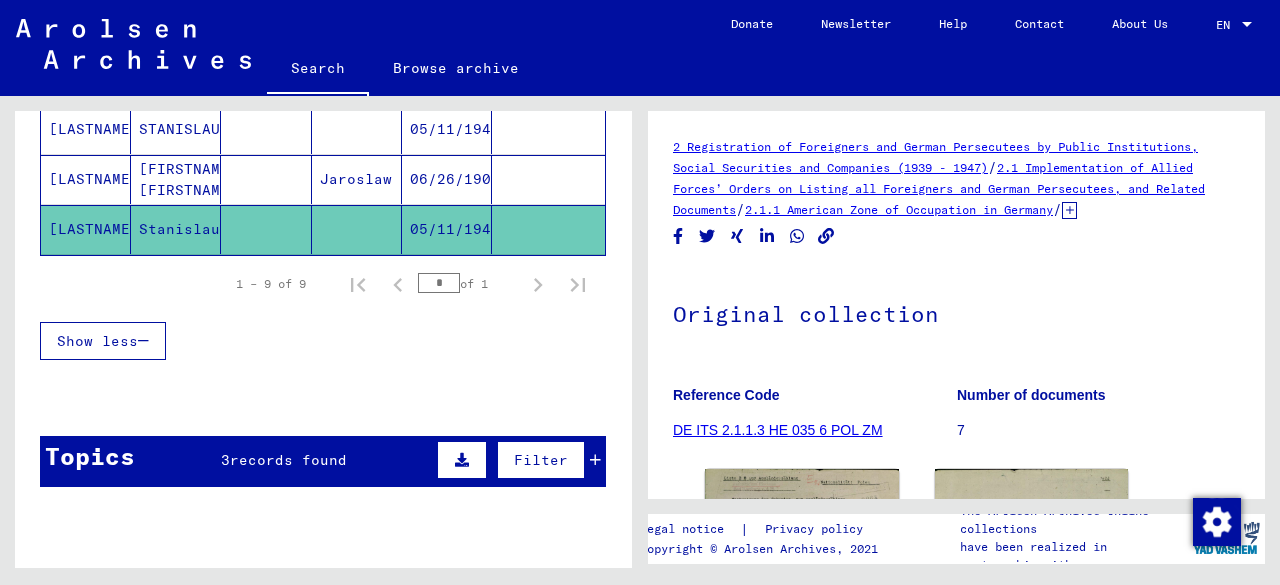 scroll, scrollTop: 0, scrollLeft: 0, axis: both 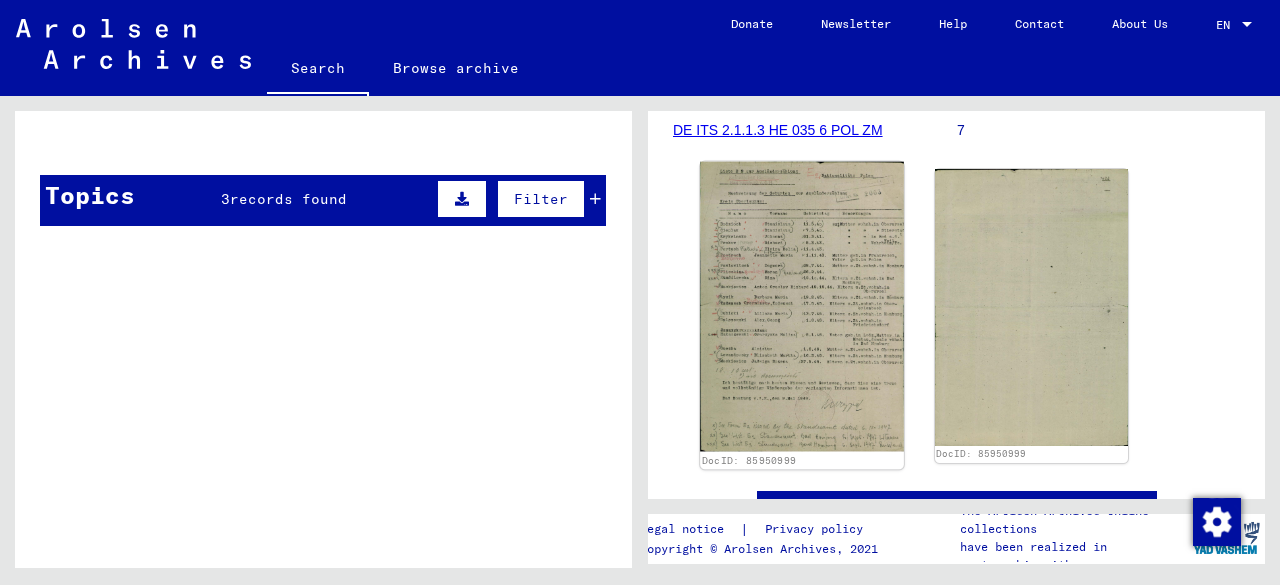 click 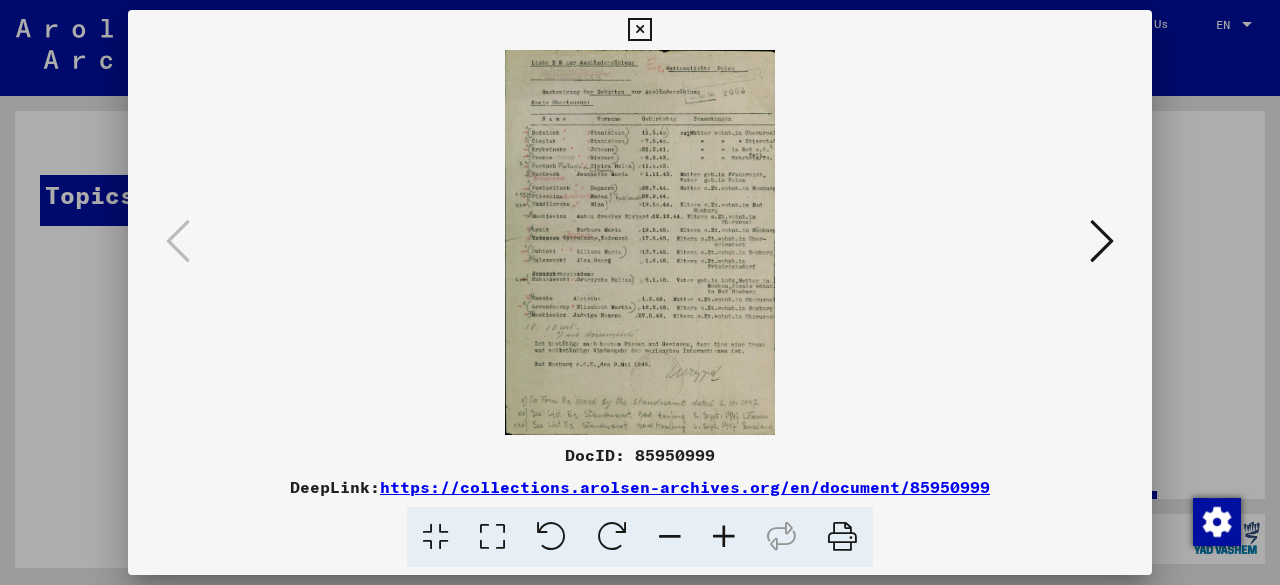 click at bounding box center (724, 537) 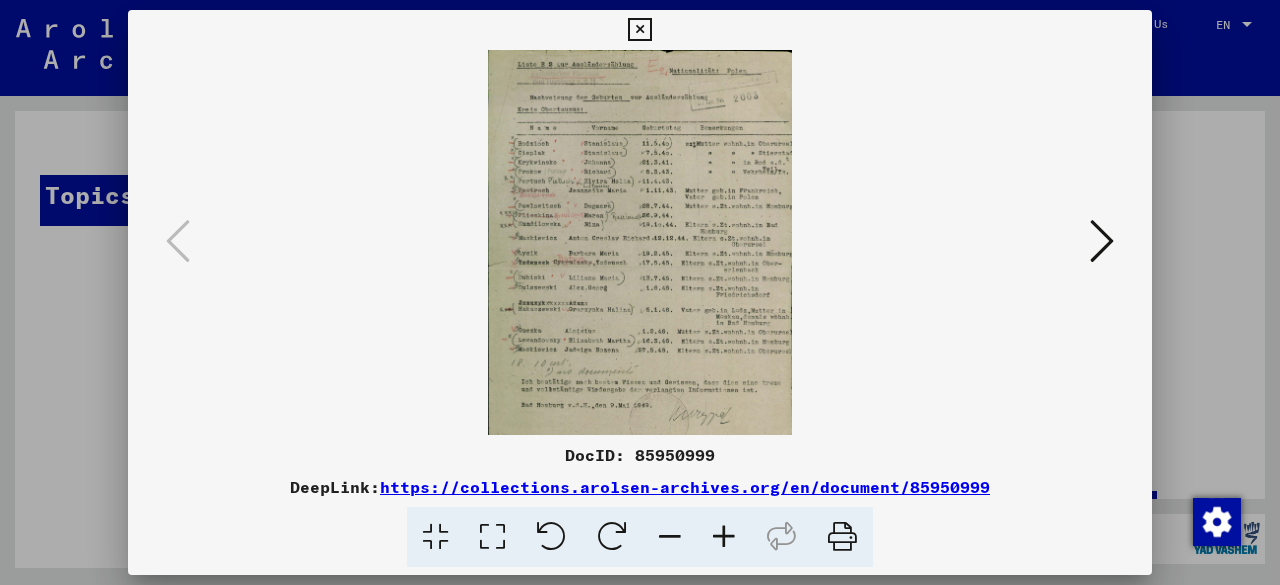 click at bounding box center (724, 537) 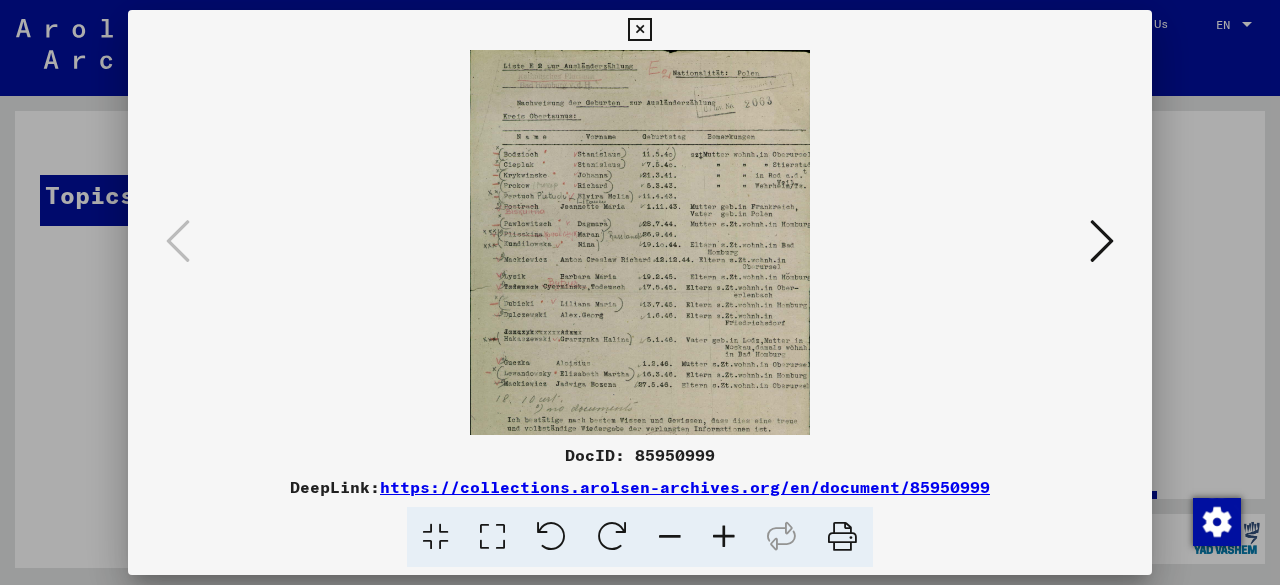 click at bounding box center [724, 537] 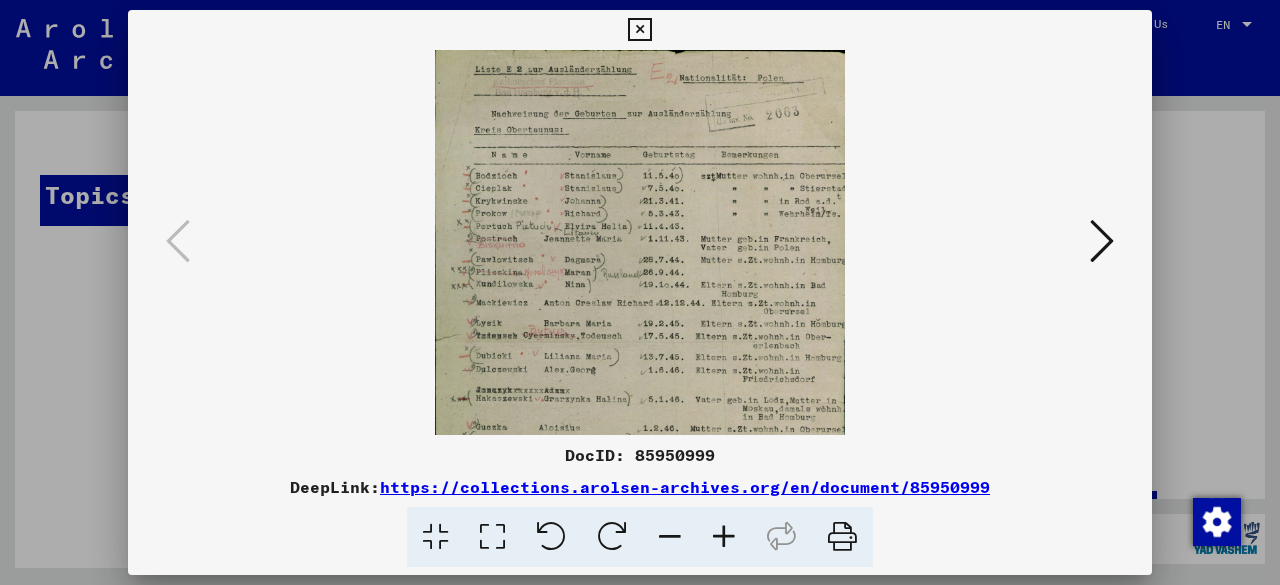 click at bounding box center (724, 537) 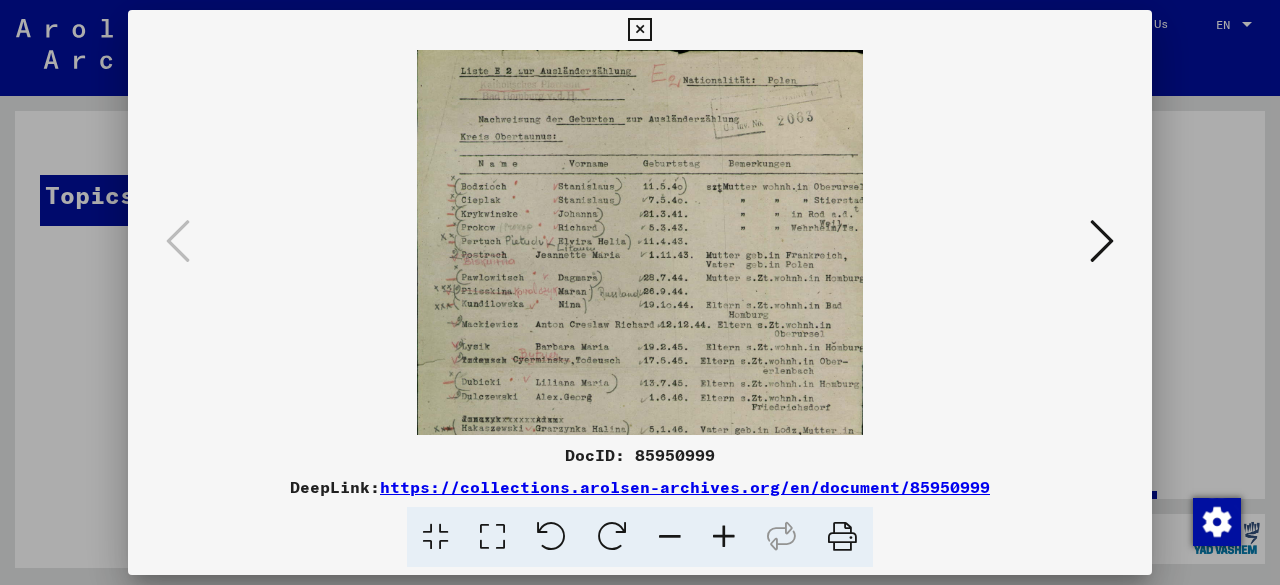 click at bounding box center [724, 537] 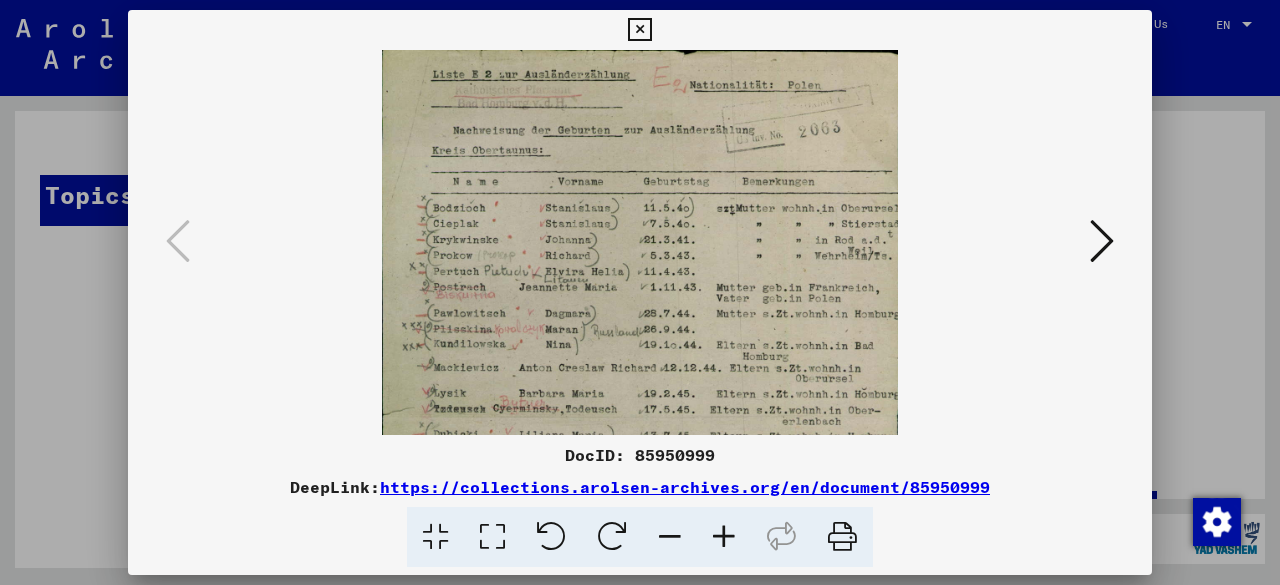 click at bounding box center (724, 537) 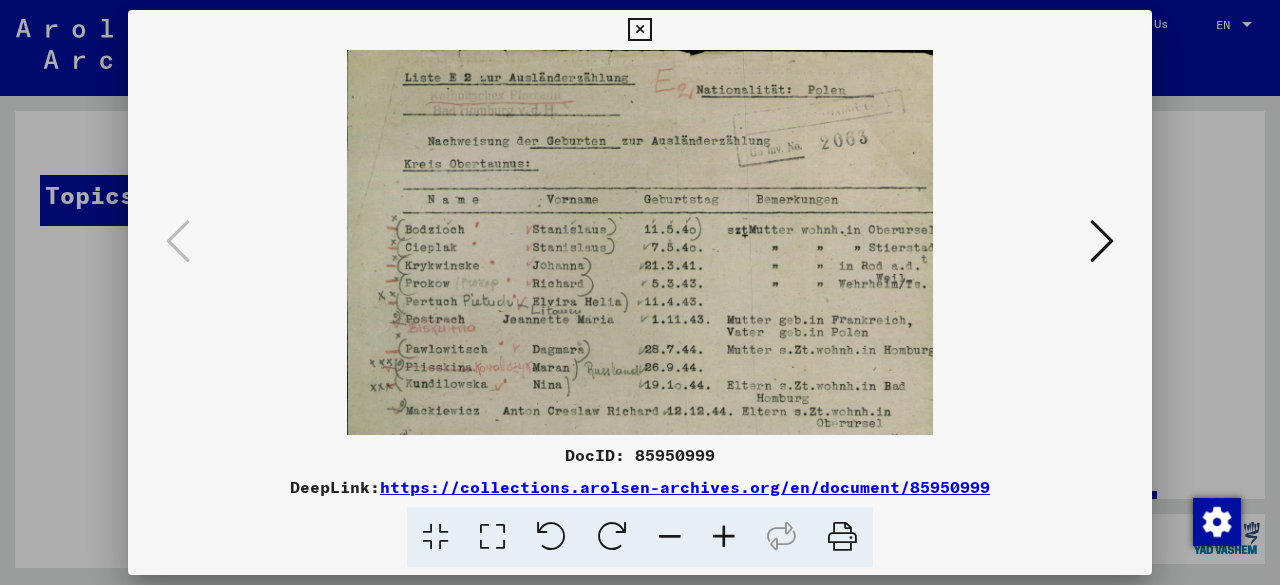 click at bounding box center [724, 537] 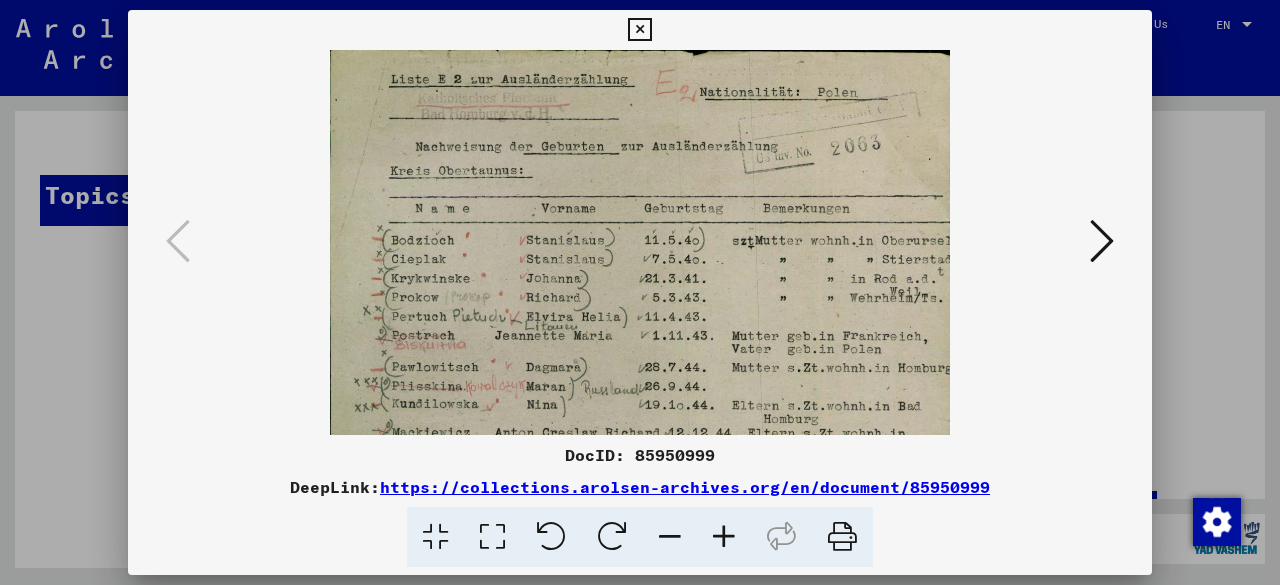 click at bounding box center [724, 537] 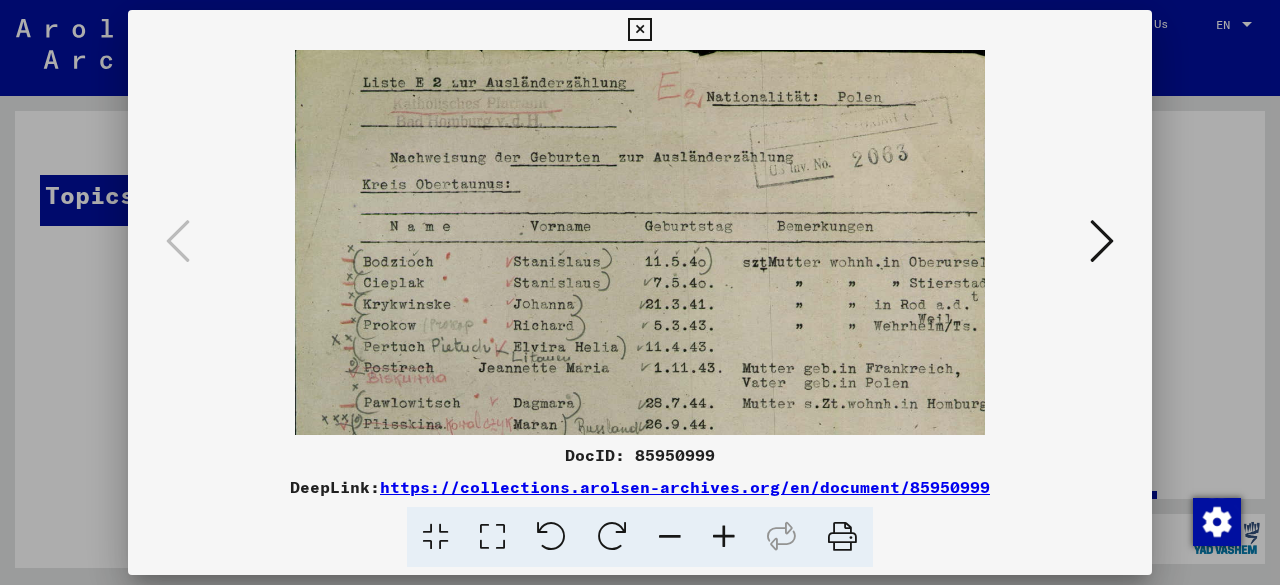 click at bounding box center (724, 537) 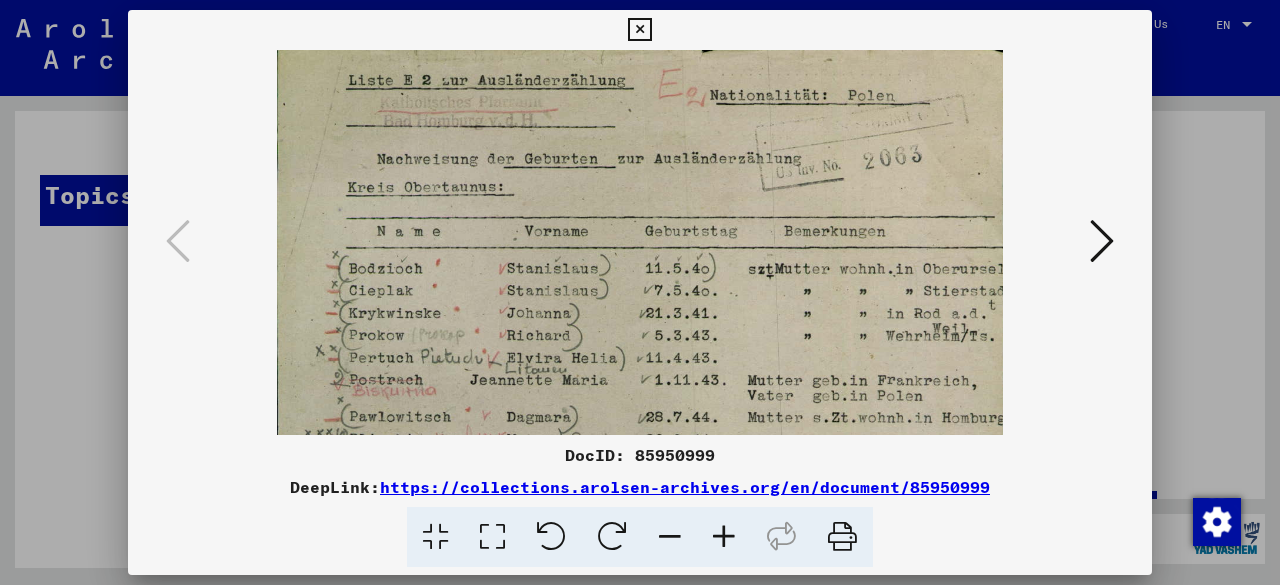 scroll, scrollTop: 3, scrollLeft: 0, axis: vertical 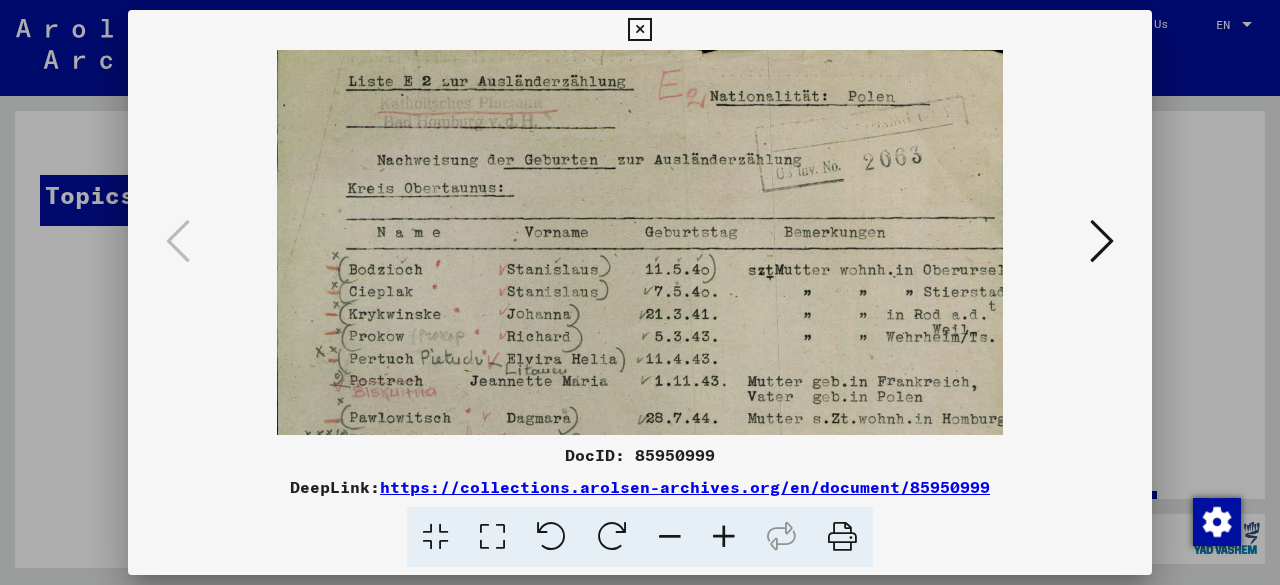 drag, startPoint x: 893, startPoint y: 363, endPoint x: 776, endPoint y: 381, distance: 118.37652 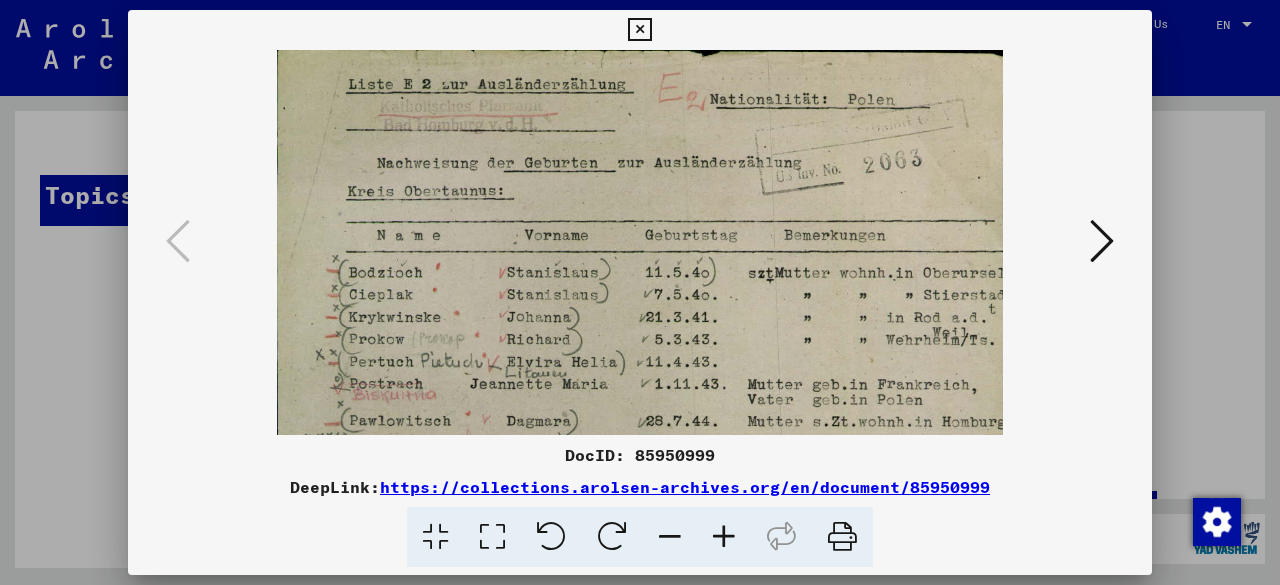 drag, startPoint x: 616, startPoint y: 218, endPoint x: 612, endPoint y: 368, distance: 150.05333 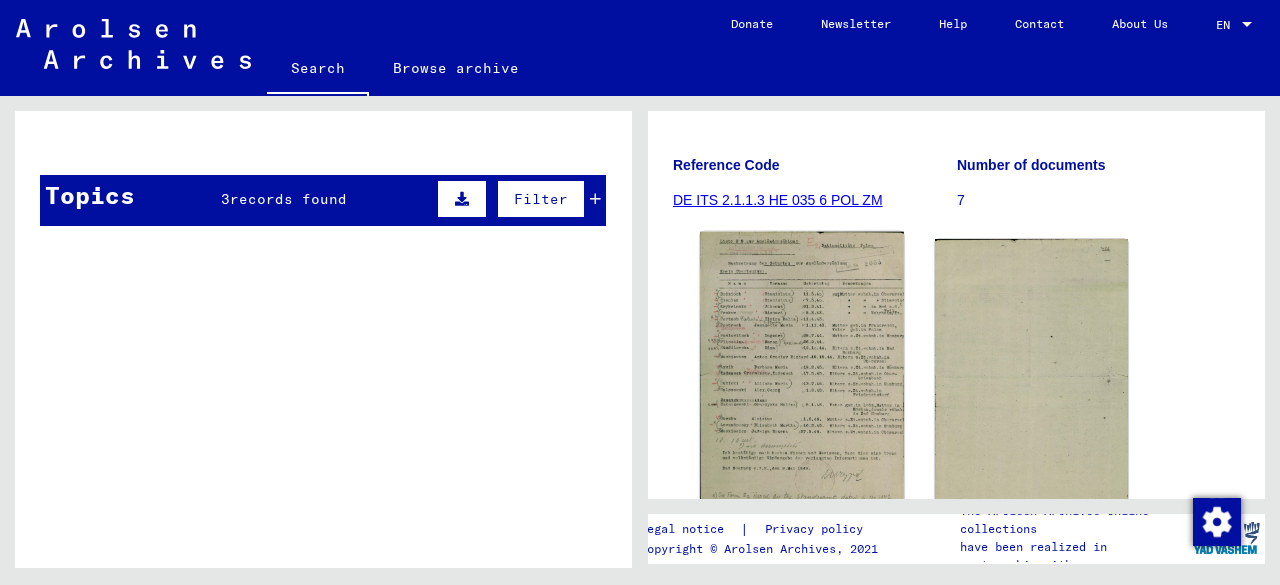 scroll, scrollTop: 200, scrollLeft: 0, axis: vertical 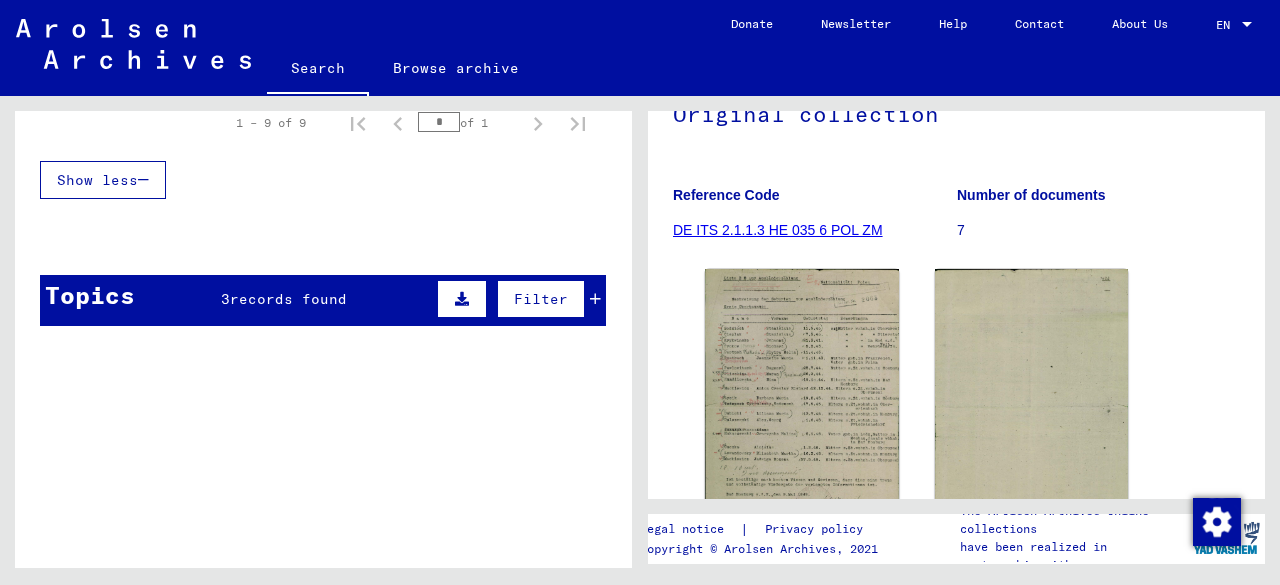 click on "Topics 3  records found  Filter" at bounding box center [323, 300] 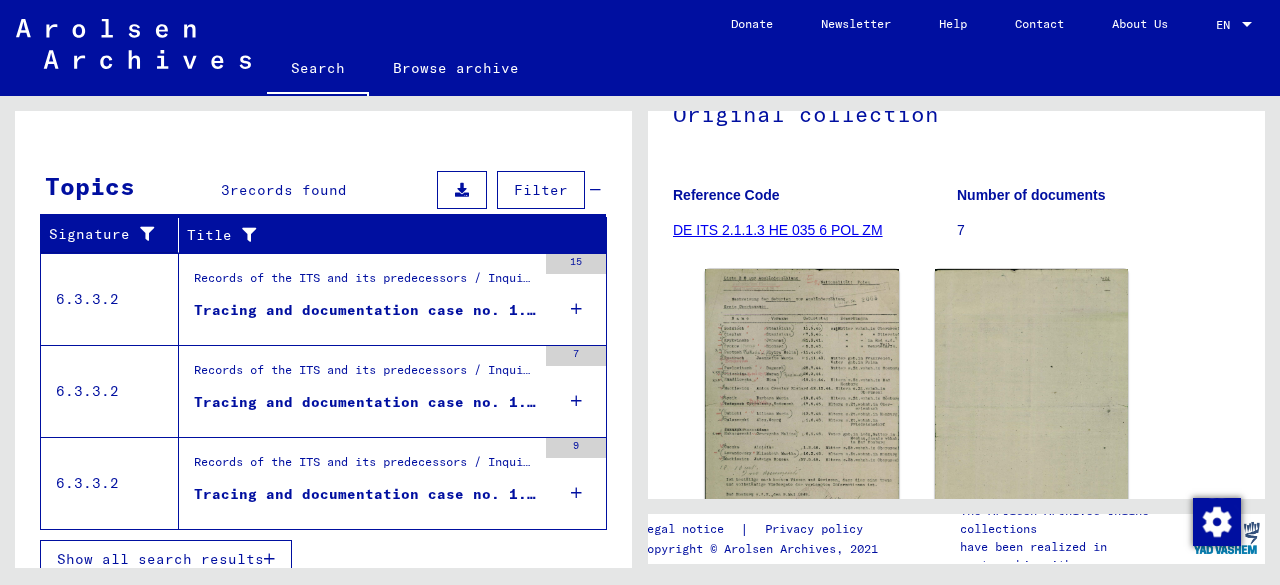 scroll, scrollTop: 877, scrollLeft: 0, axis: vertical 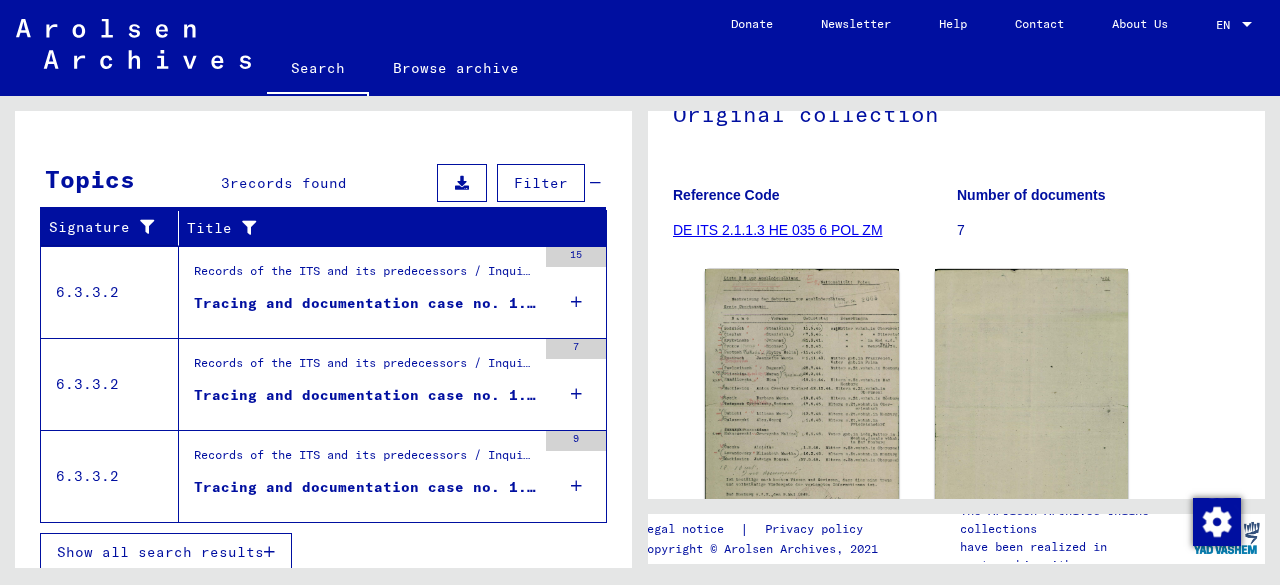 click on "Tracing and documentation case no. 1.072.606 for [LASTNAME], [FIRSTNAME] born [DATE]" at bounding box center [365, 303] 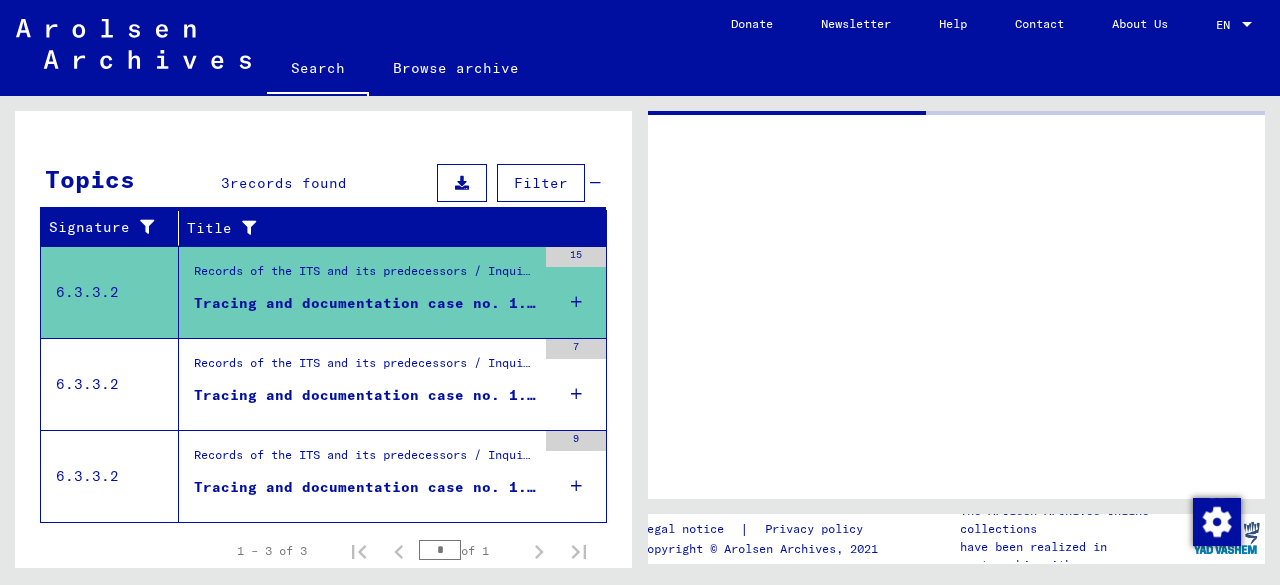 scroll, scrollTop: 0, scrollLeft: 0, axis: both 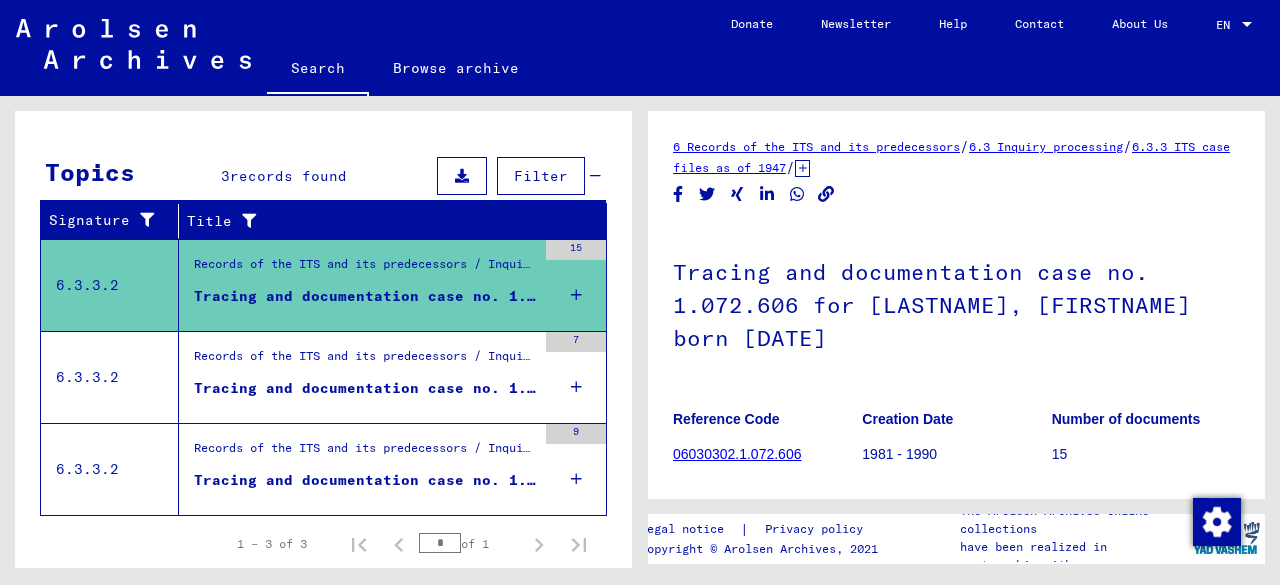 click on "Tracing and documentation case no. 1.400.890 for [LASTNAME], [FIRSTNAME] born [DATE]" at bounding box center [365, 388] 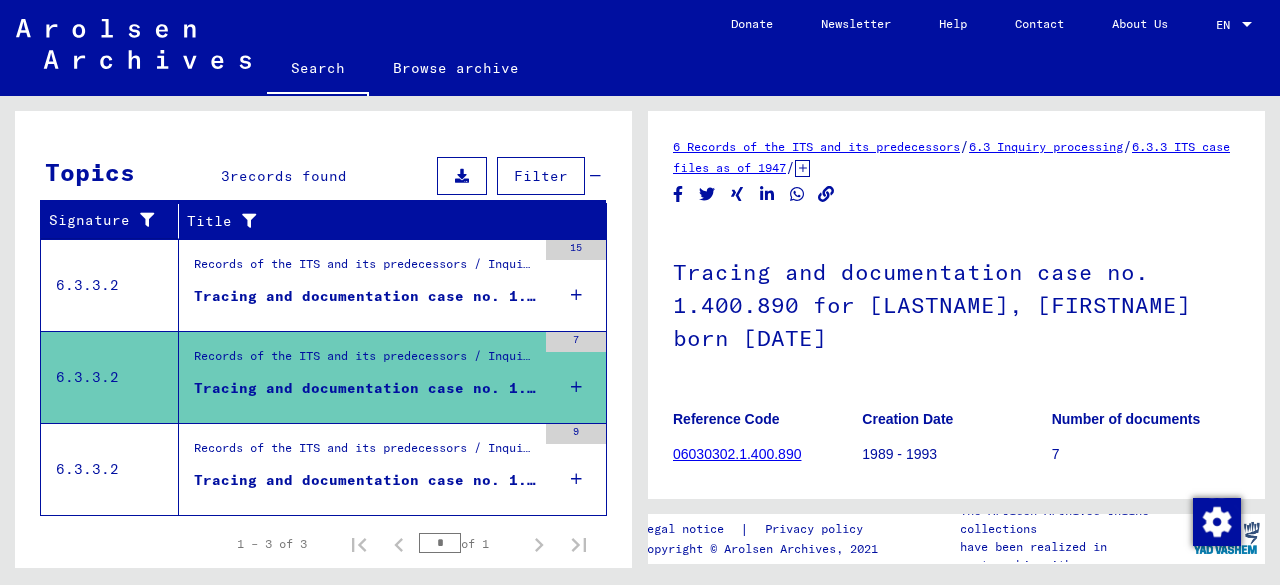 scroll, scrollTop: 0, scrollLeft: 0, axis: both 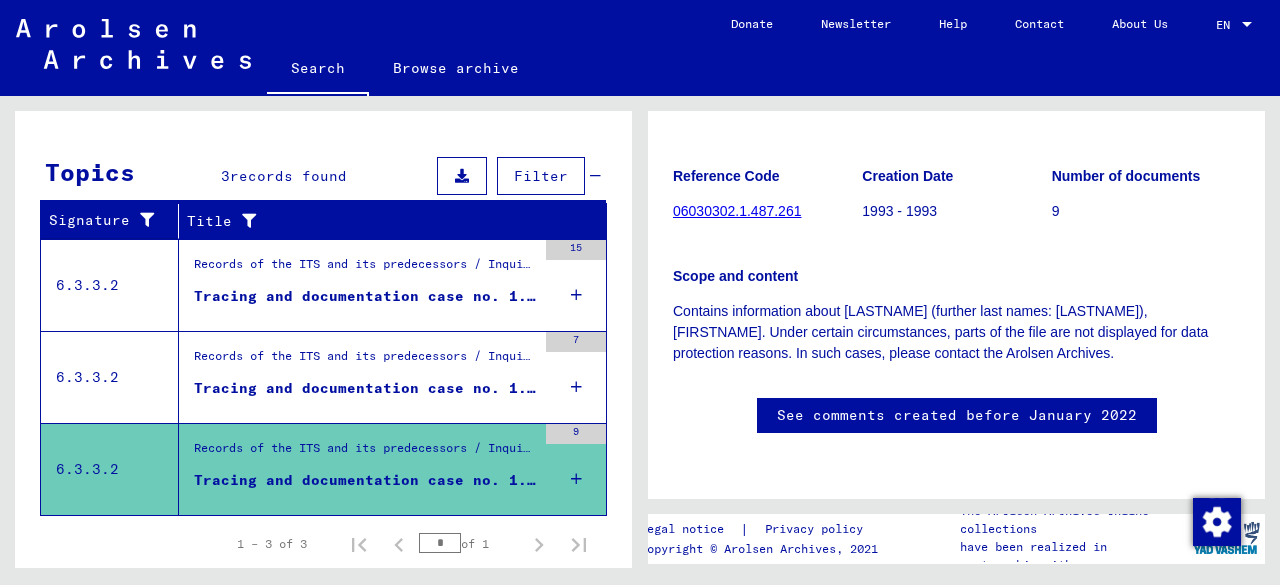 click on "01/15/1921" at bounding box center (447, 467) 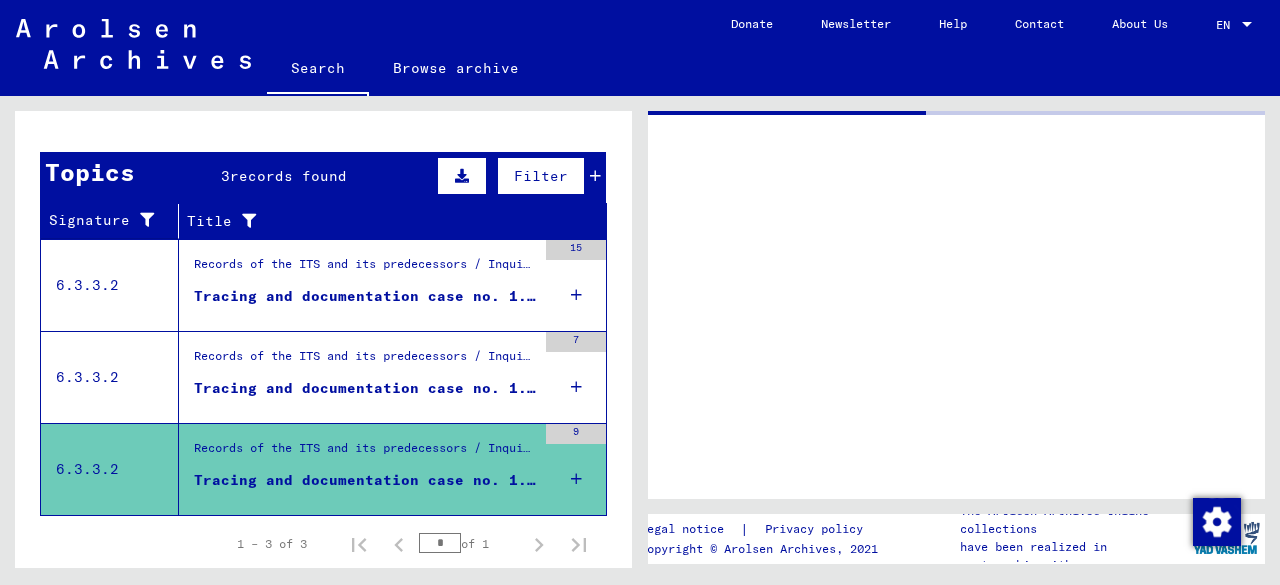 scroll, scrollTop: 0, scrollLeft: 0, axis: both 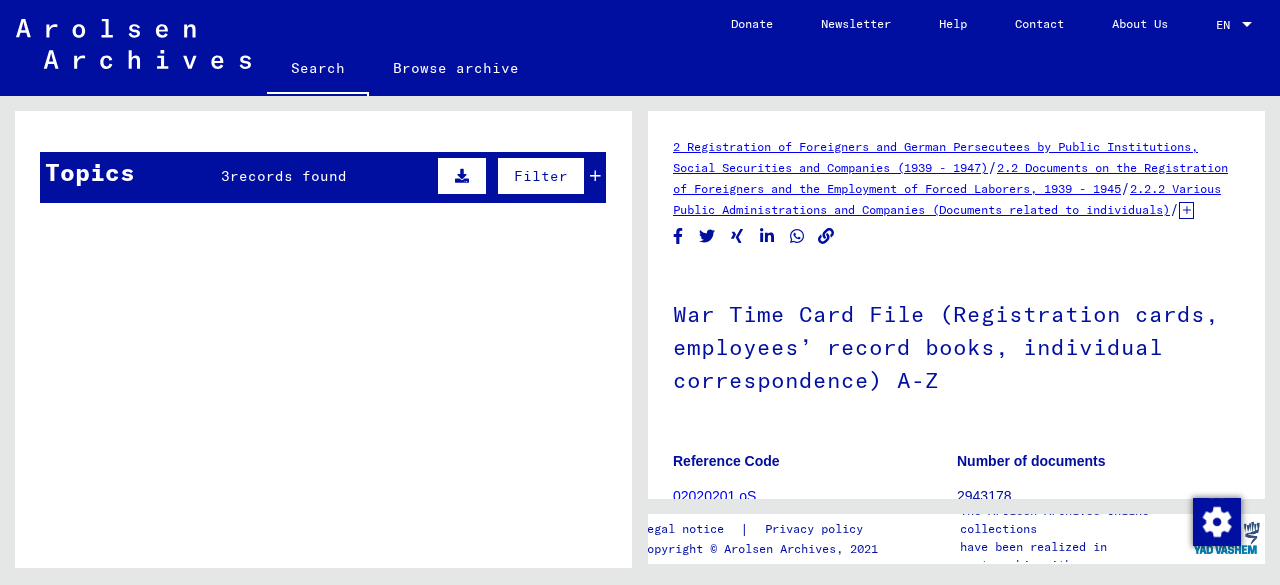 click on "Ludinia" at bounding box center [357, 217] 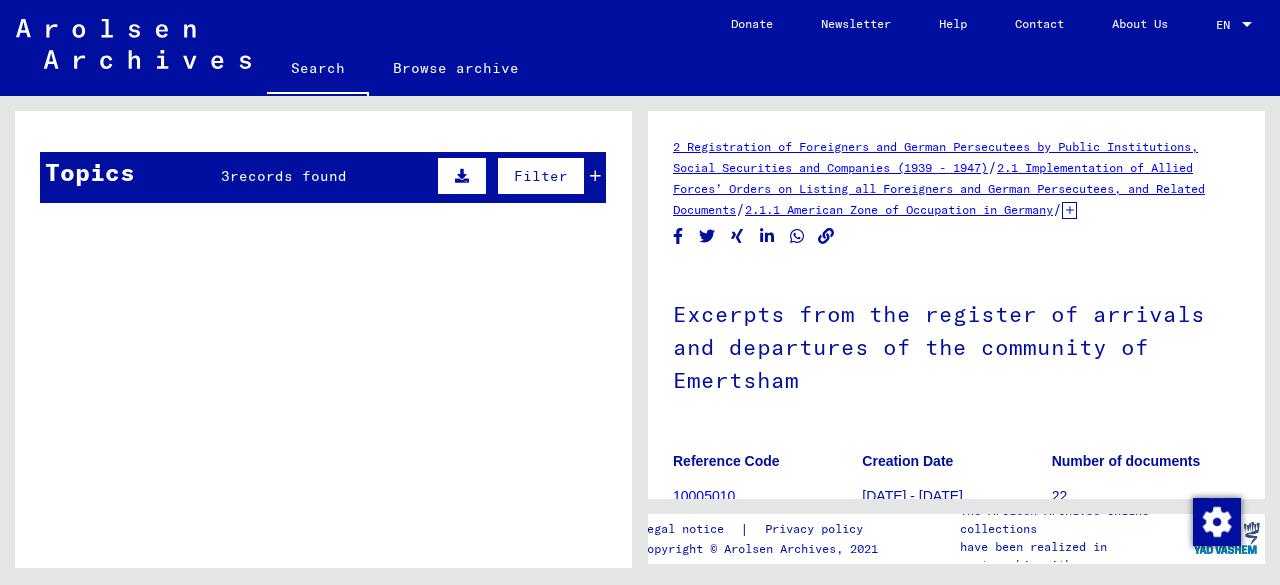 scroll, scrollTop: 0, scrollLeft: 0, axis: both 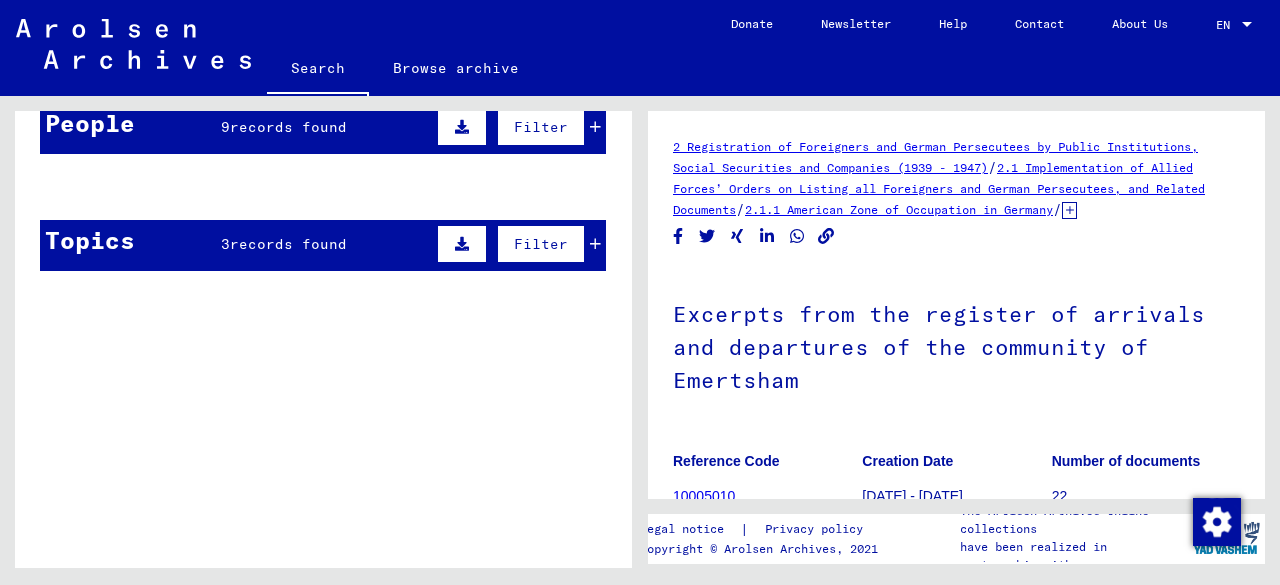 click on "Date of Birth" at bounding box center [447, 182] 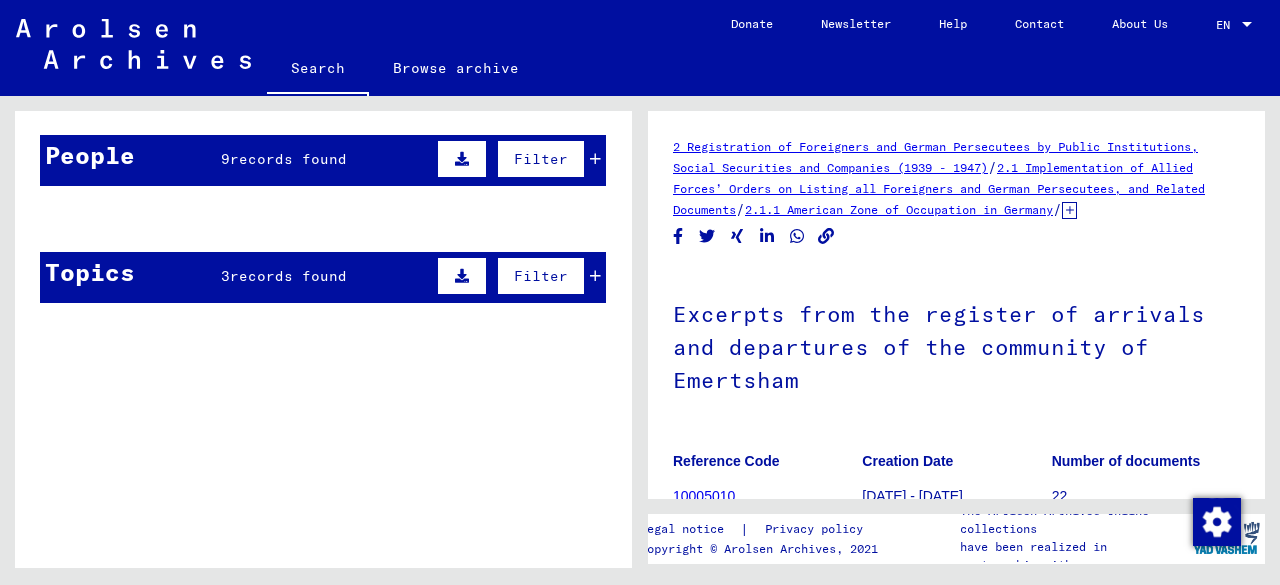 click at bounding box center [357, 317] 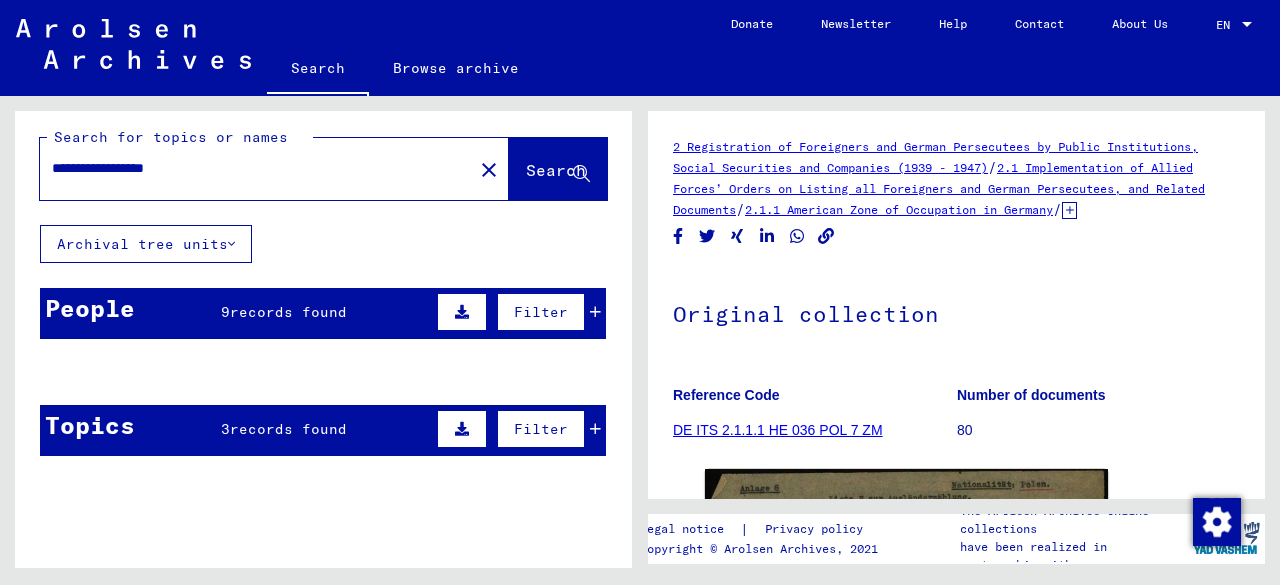 scroll, scrollTop: 0, scrollLeft: 0, axis: both 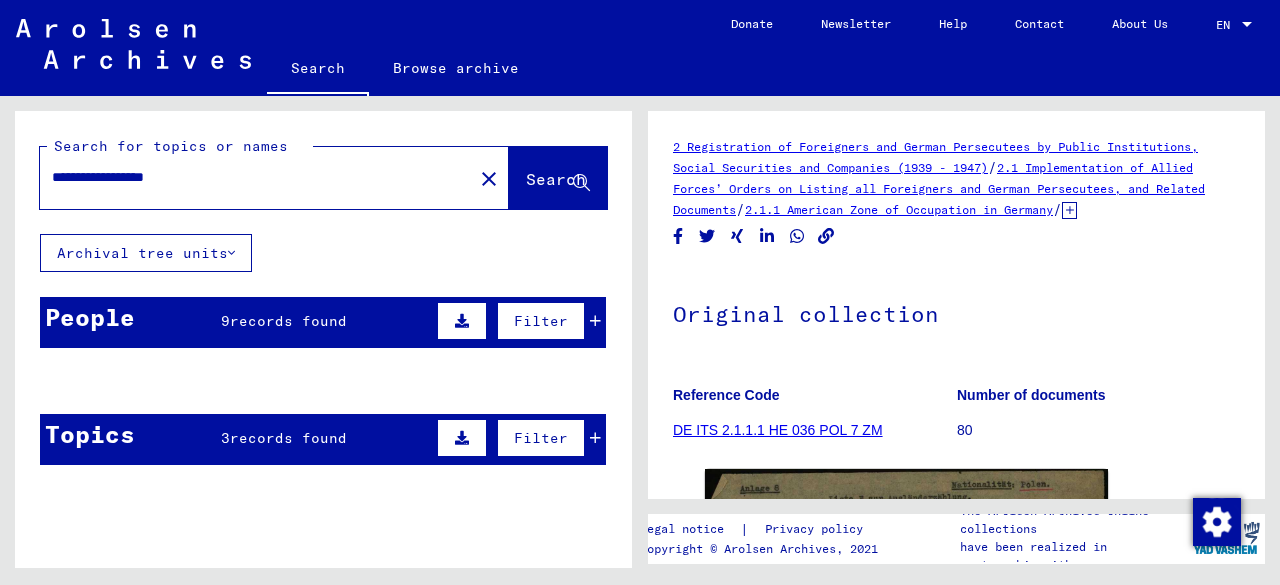 click on "People 9  records found  Filter" at bounding box center (323, 322) 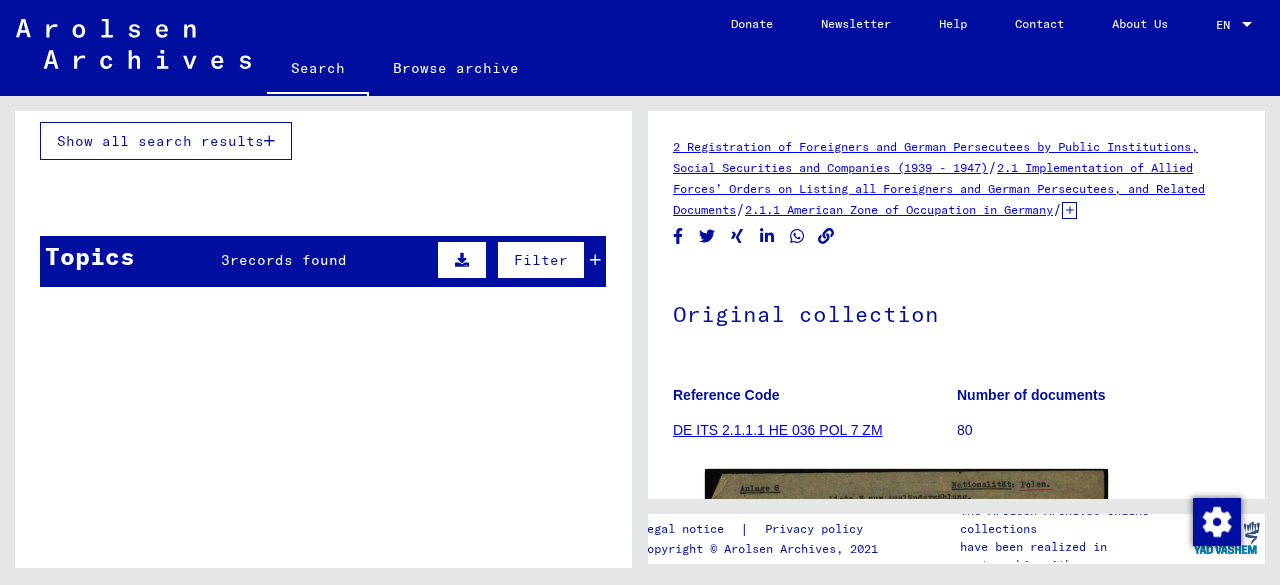 click on "Title" at bounding box center (387, 305) 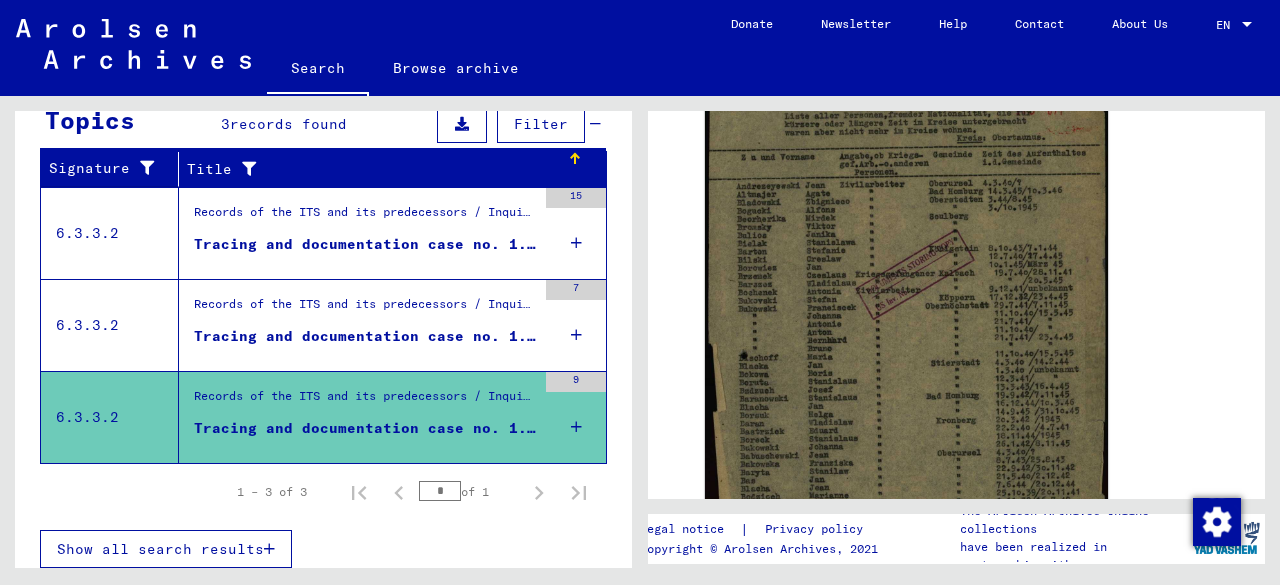 click on "Tracing and documentation case no. 1.400.890 for [LASTNAME], [FIRSTNAME] born [DATE]" at bounding box center (365, 336) 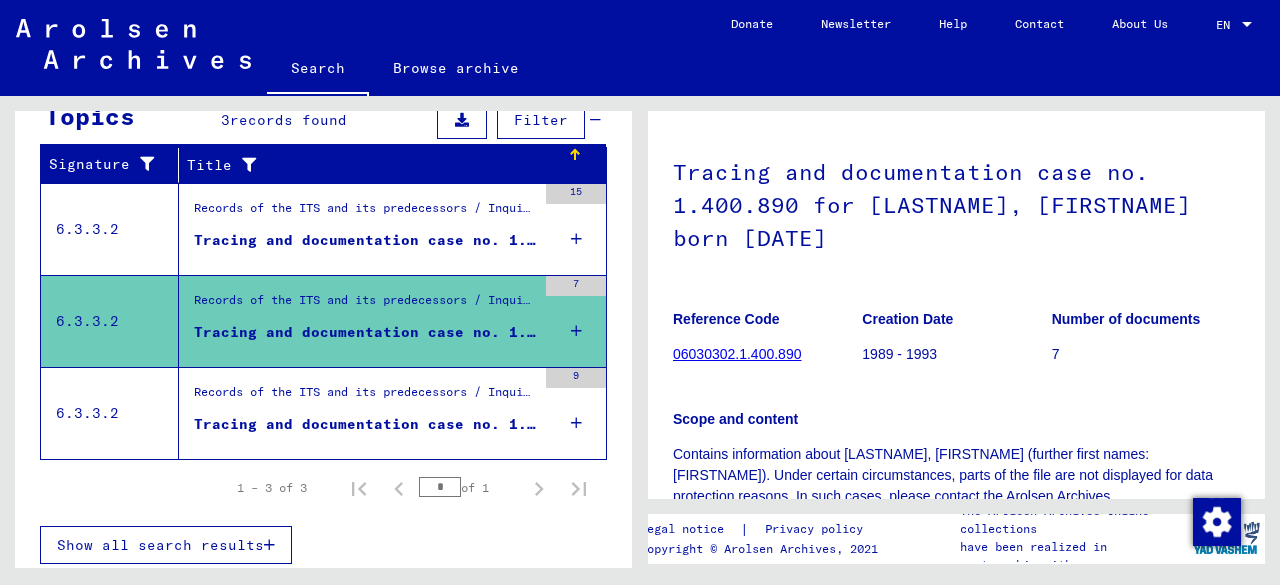 click on "Tracing and documentation case no. 1.072.606 for [LASTNAME], [FIRSTNAME] born [DATE]" at bounding box center [365, 240] 